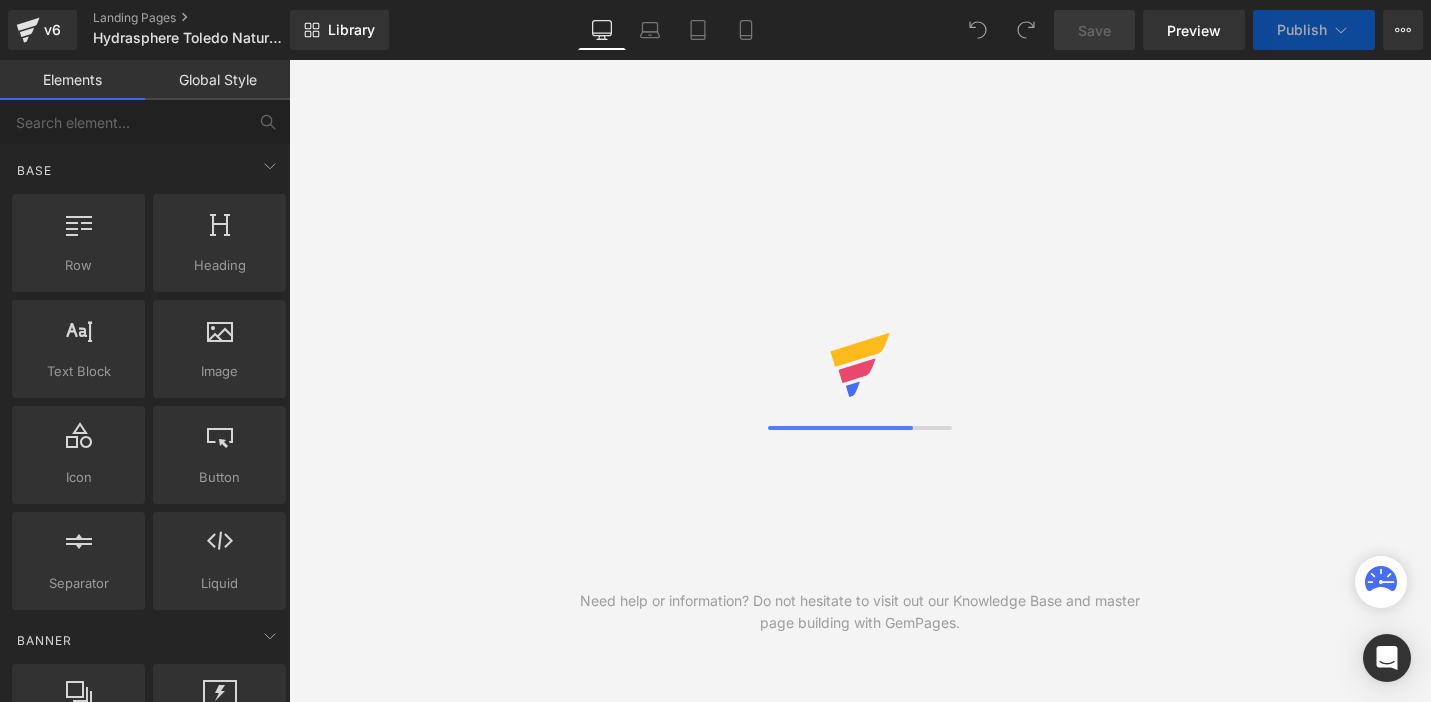 scroll, scrollTop: 0, scrollLeft: 0, axis: both 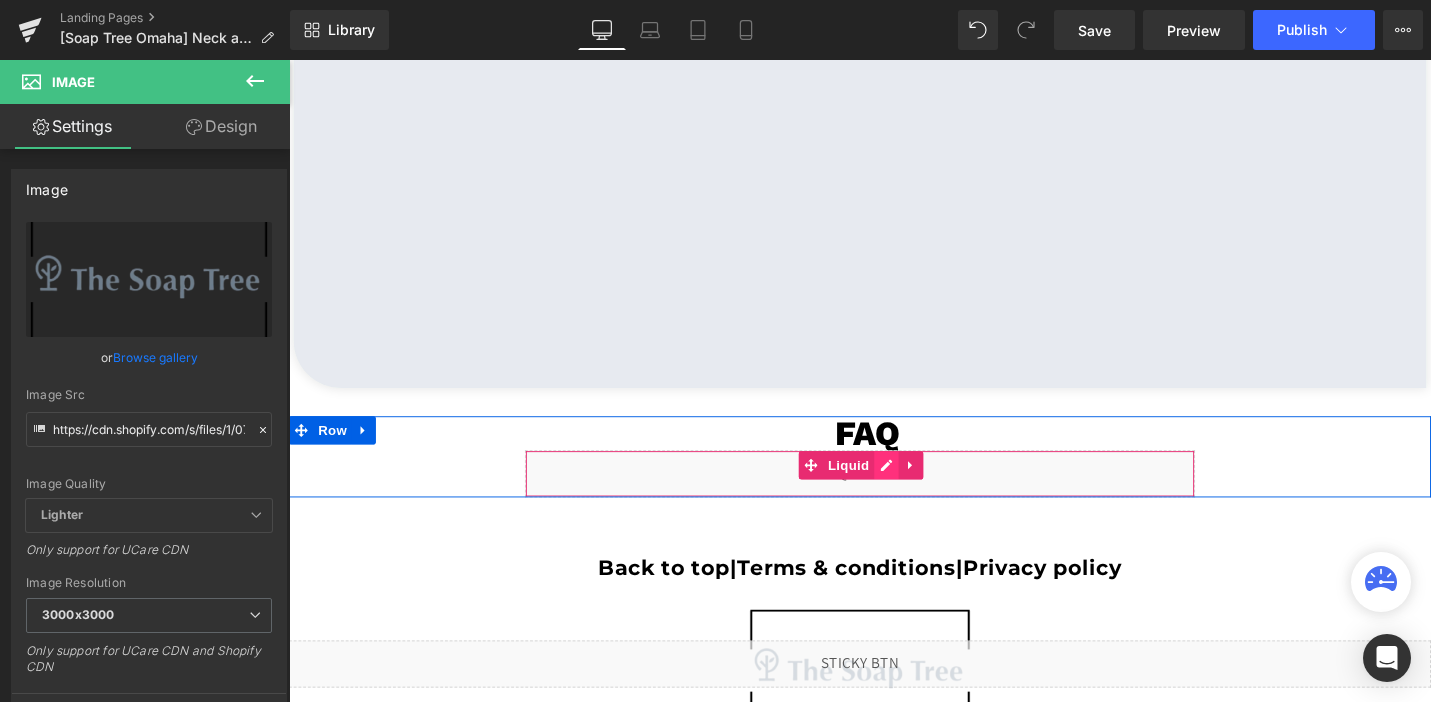 click on "Liquid" at bounding box center [894, 498] 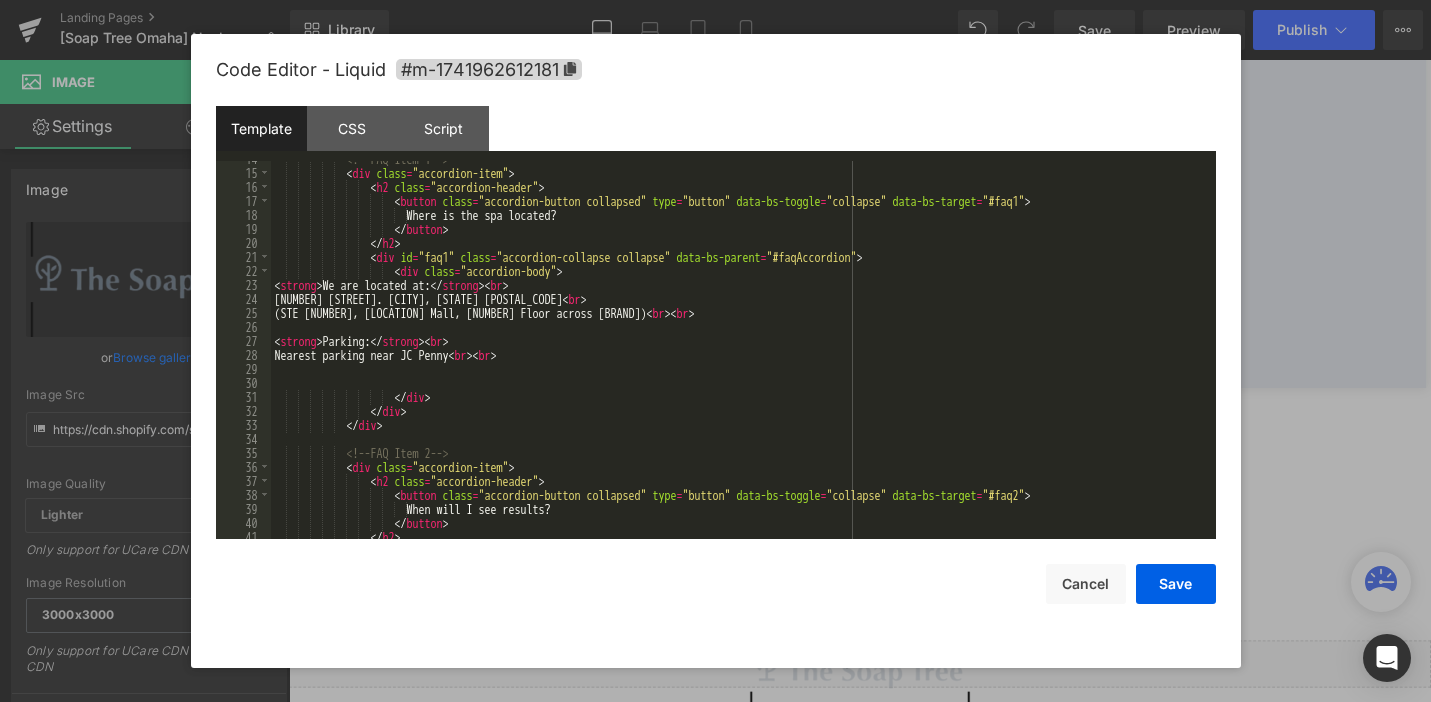 scroll, scrollTop: 218, scrollLeft: 0, axis: vertical 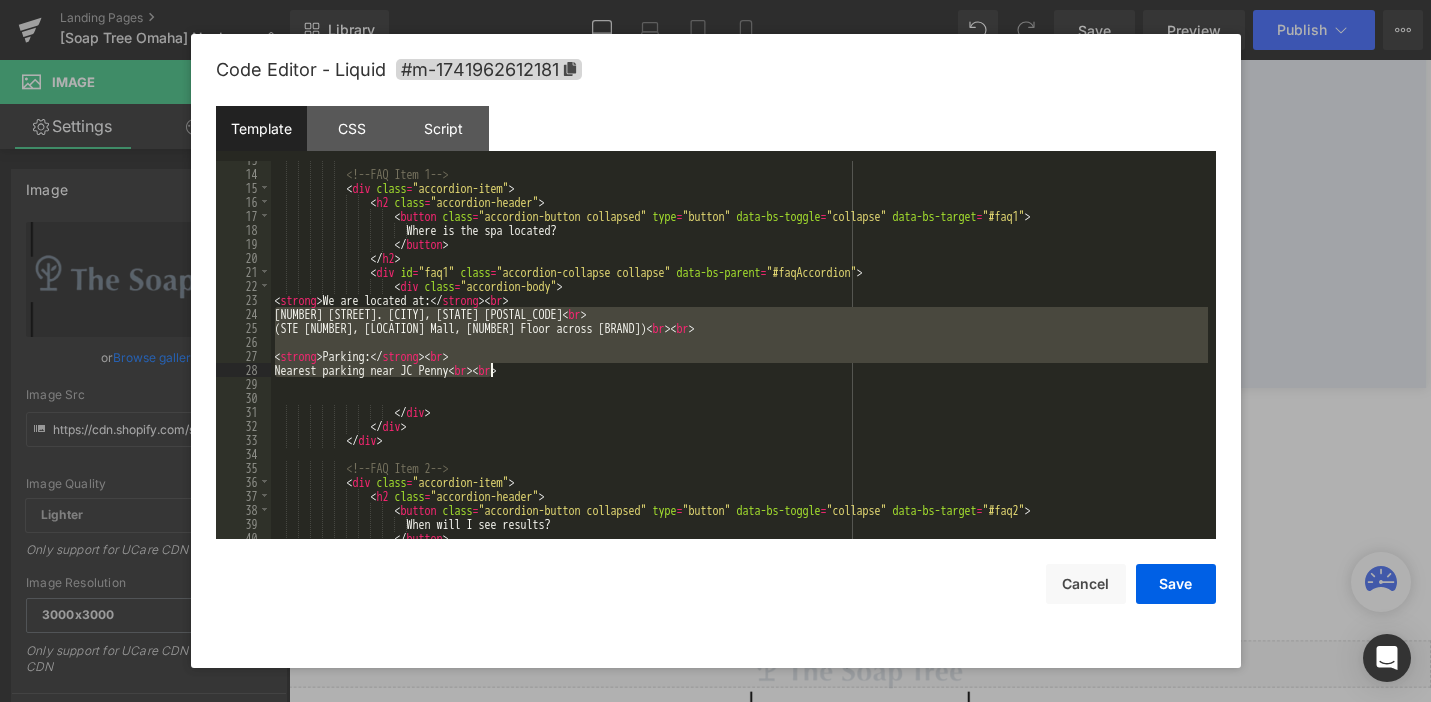 drag, startPoint x: 273, startPoint y: 315, endPoint x: 490, endPoint y: 368, distance: 223.3786 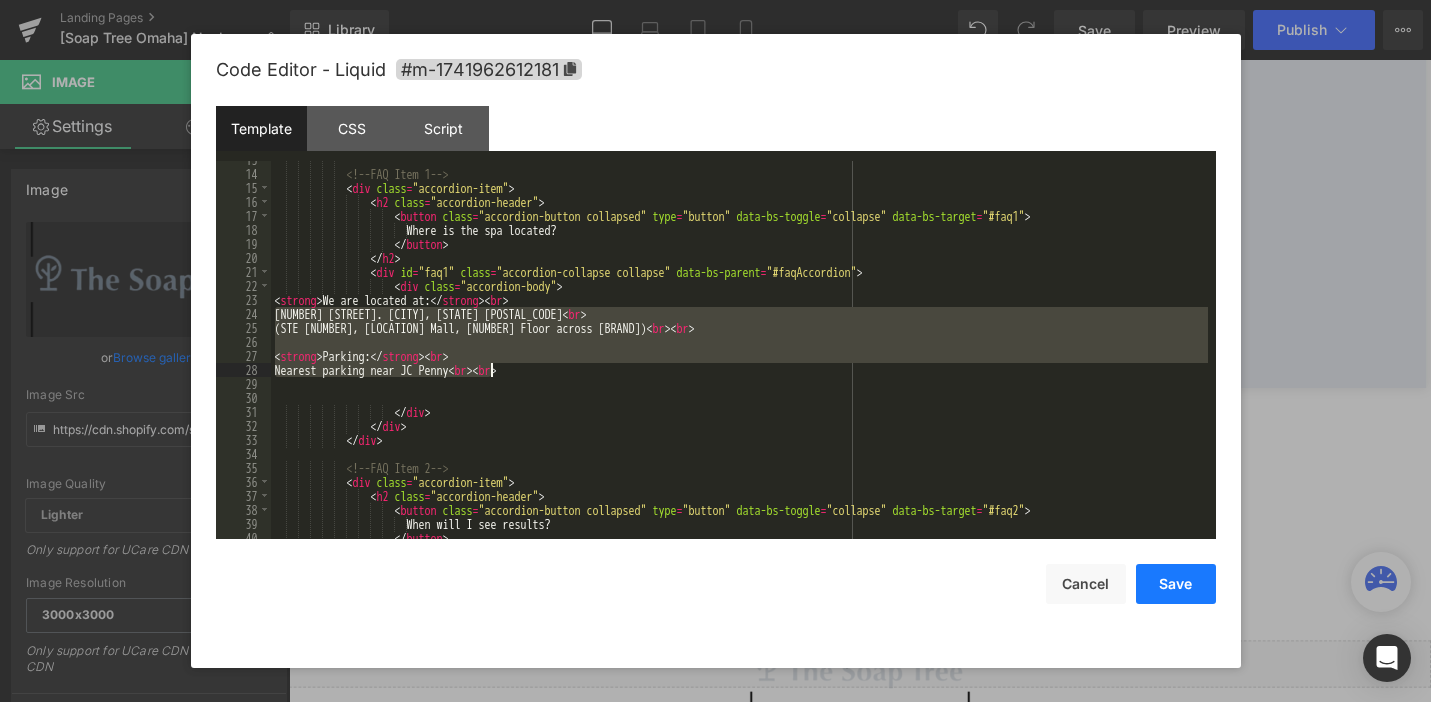 click on "Save" at bounding box center [1176, 584] 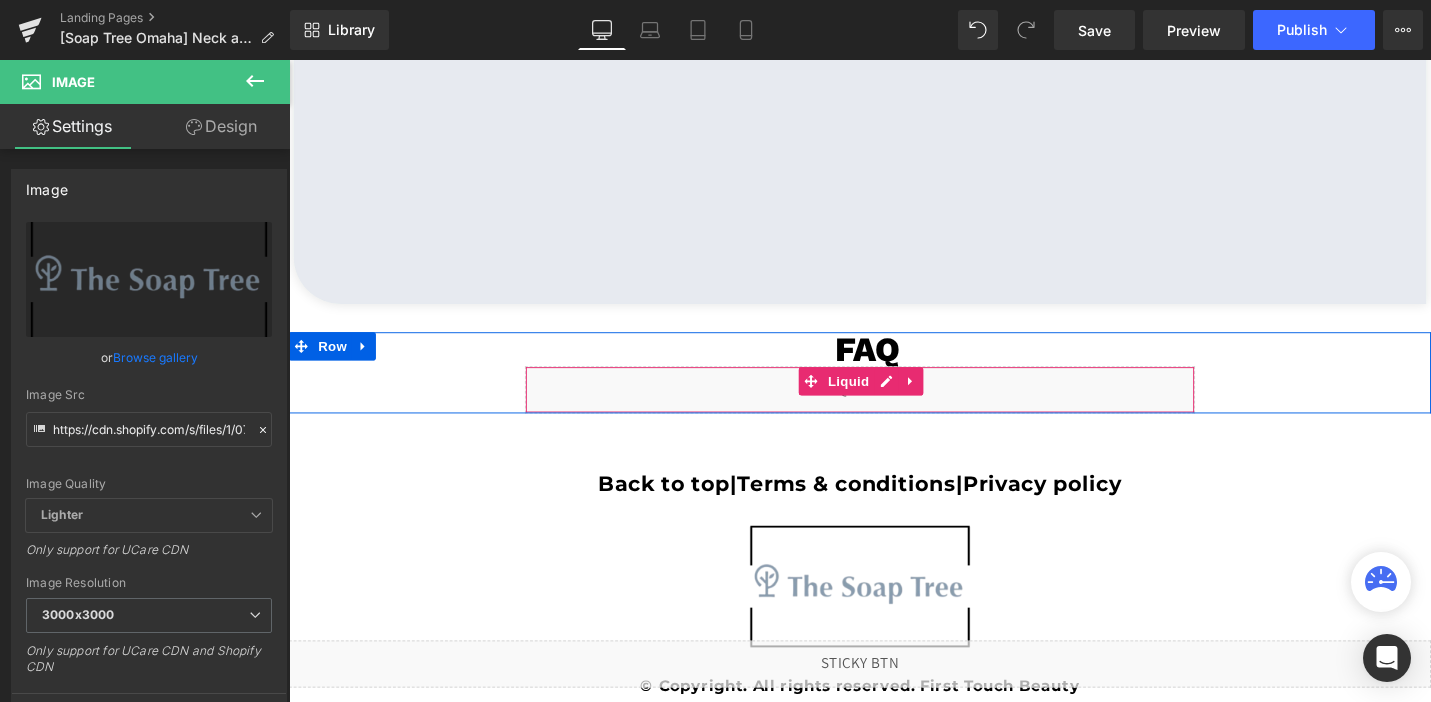 scroll, scrollTop: 4611, scrollLeft: 0, axis: vertical 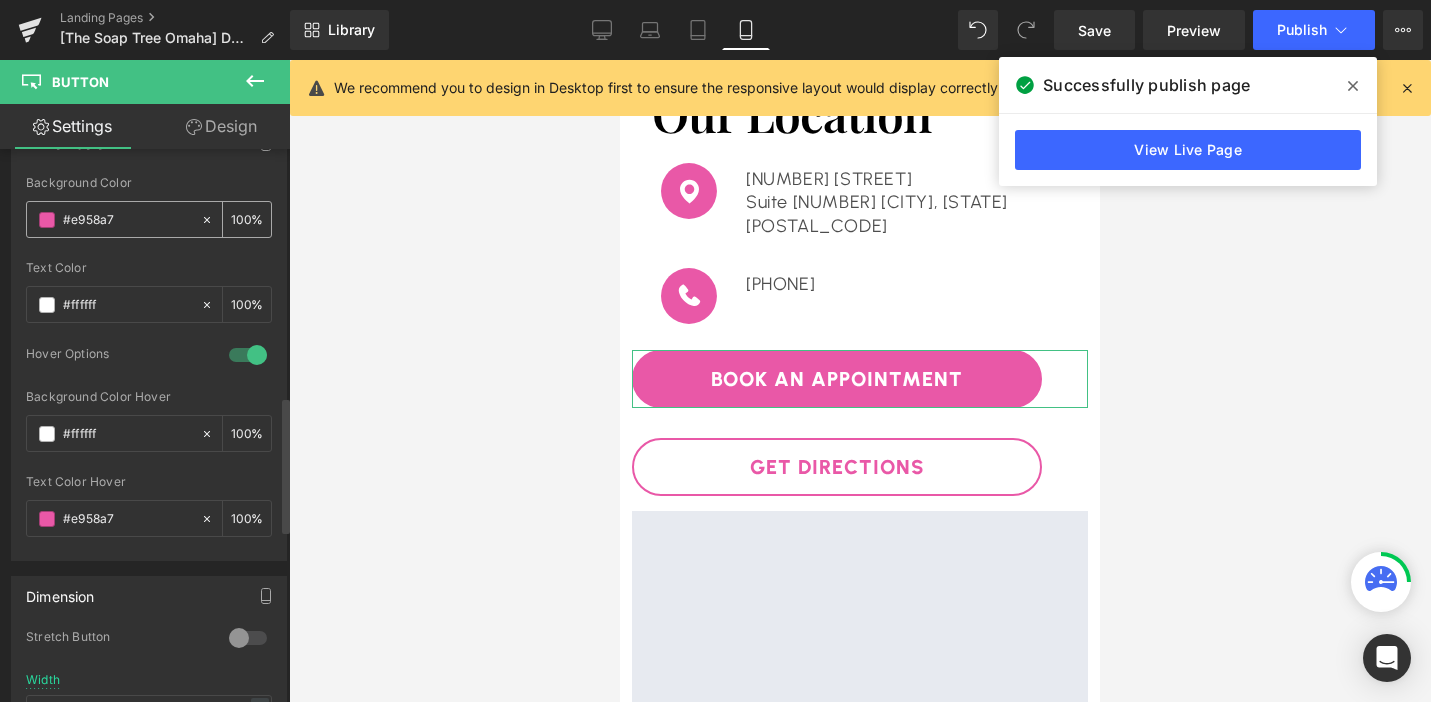 click on "#e958a7" at bounding box center [127, 220] 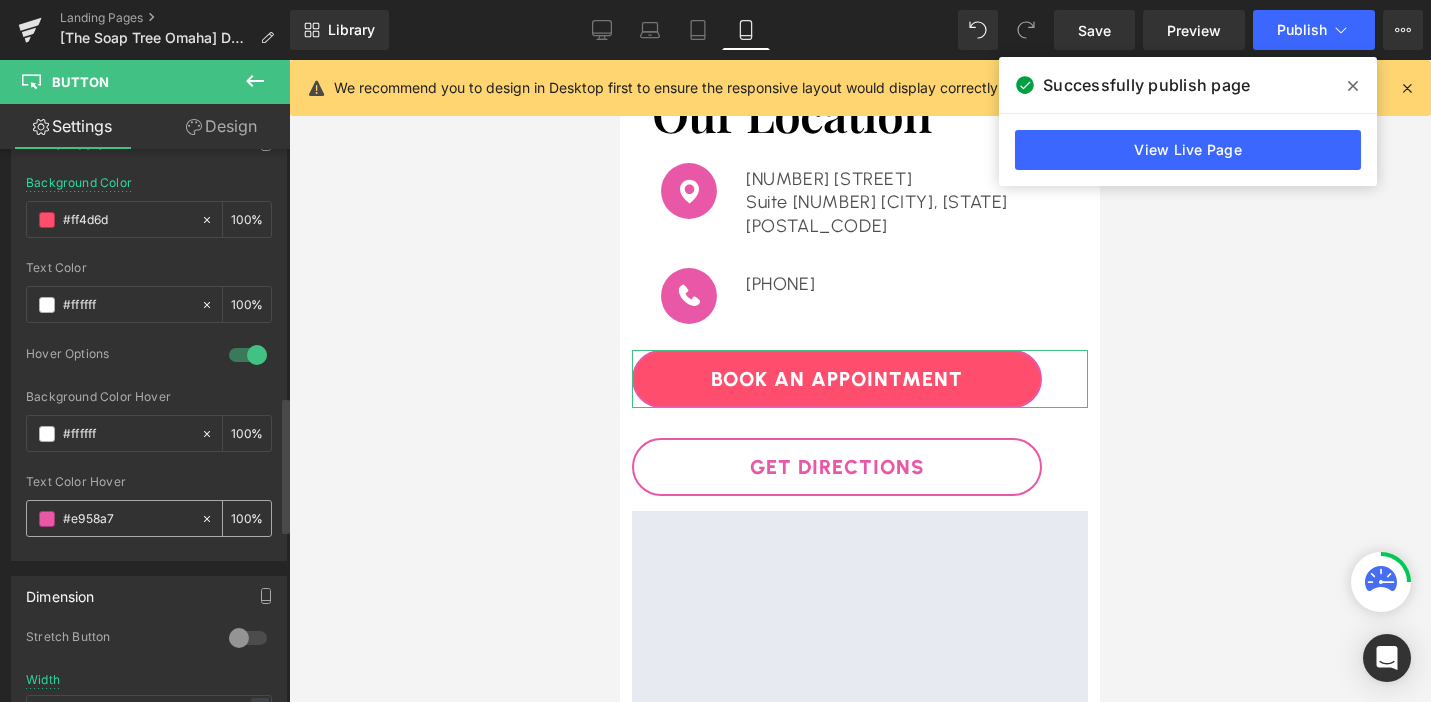 type on "#ff4d6d" 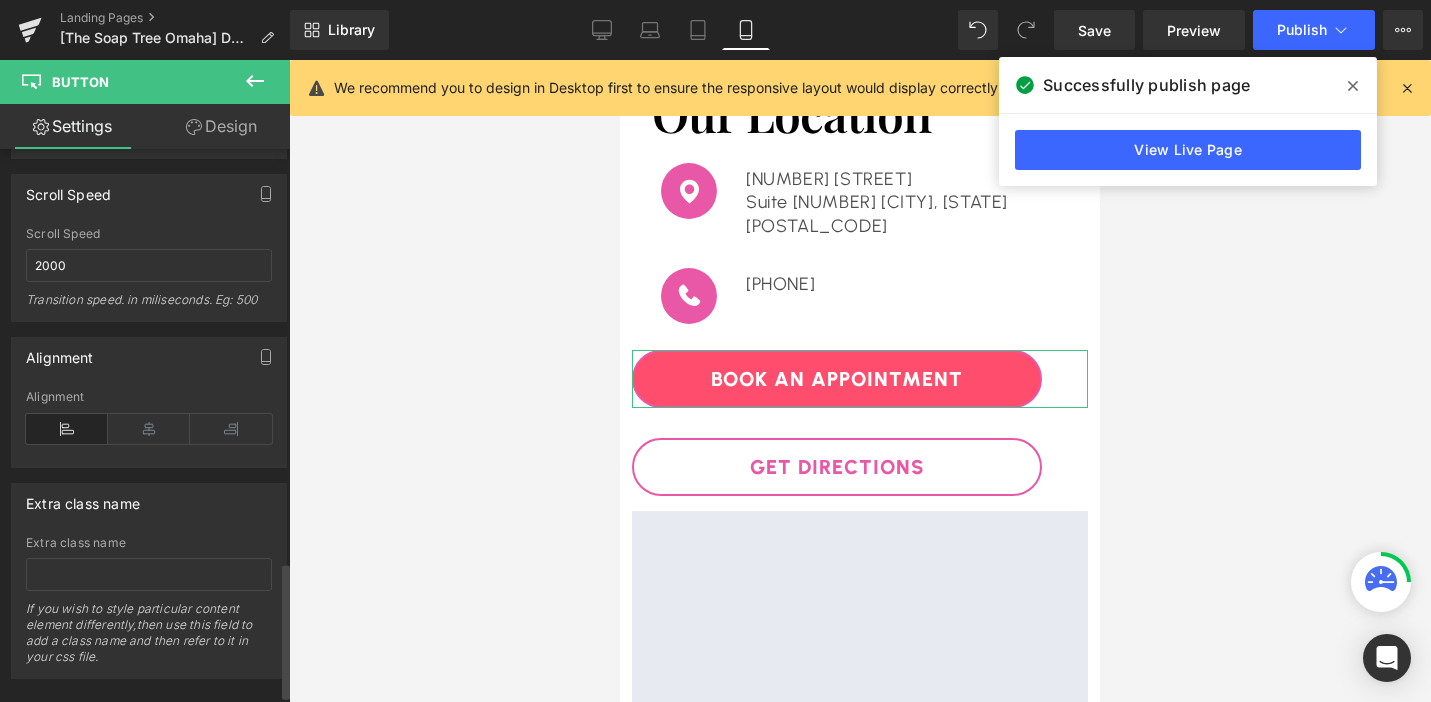 scroll, scrollTop: 1685, scrollLeft: 0, axis: vertical 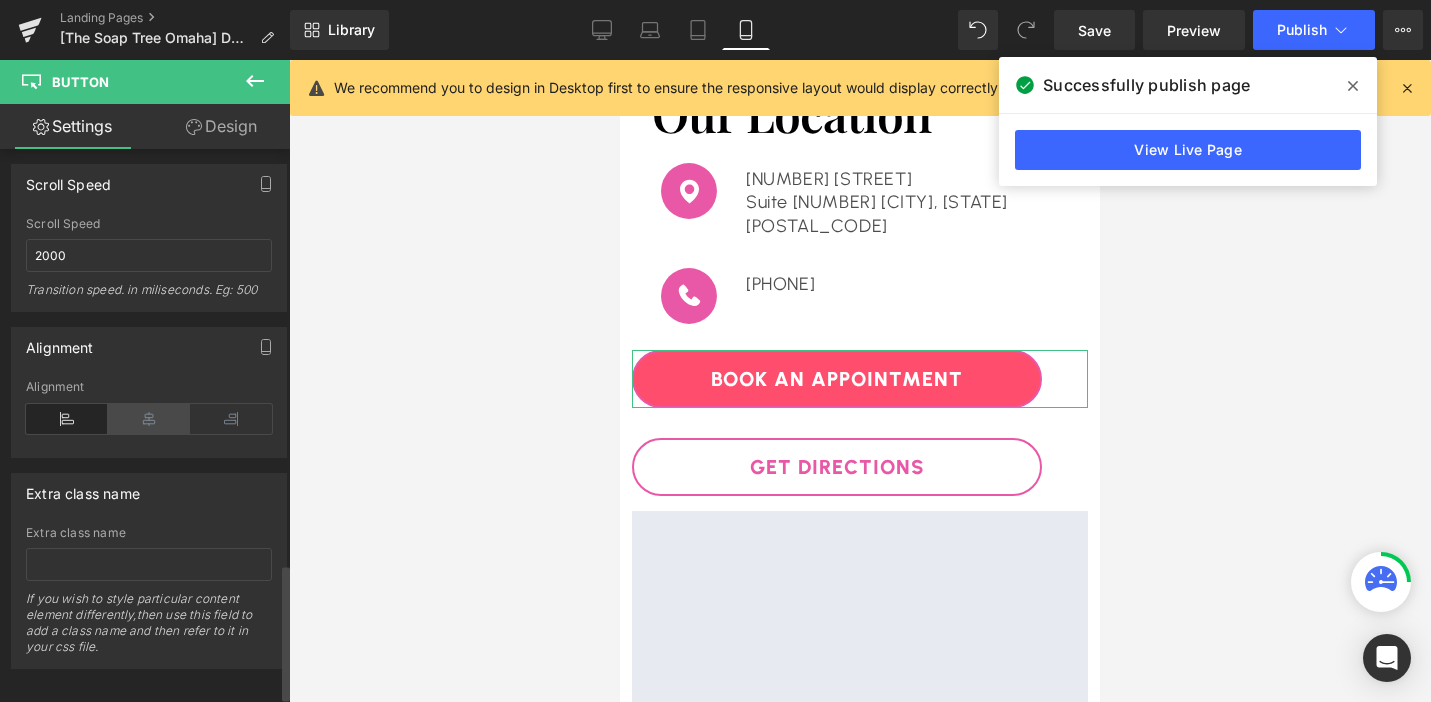 type on "#ff4d6d" 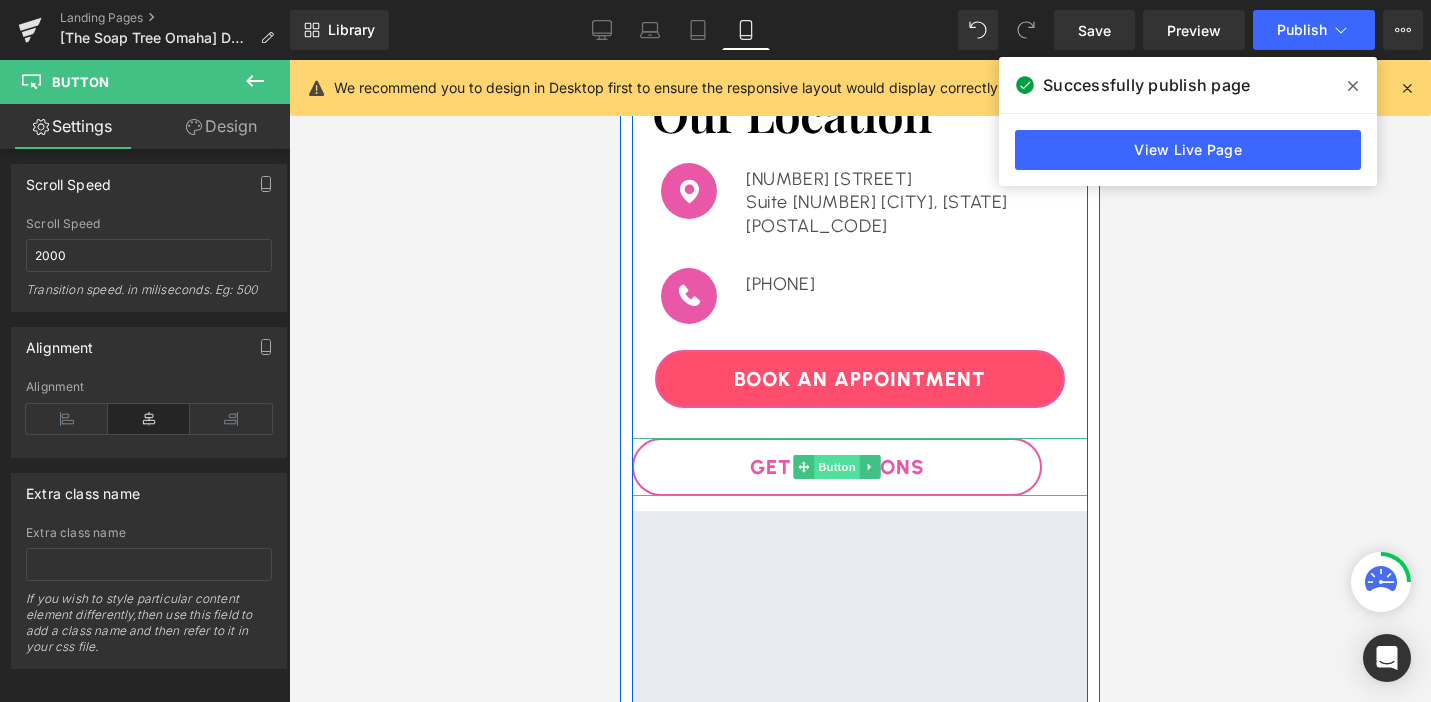 click on "Button" at bounding box center [837, 467] 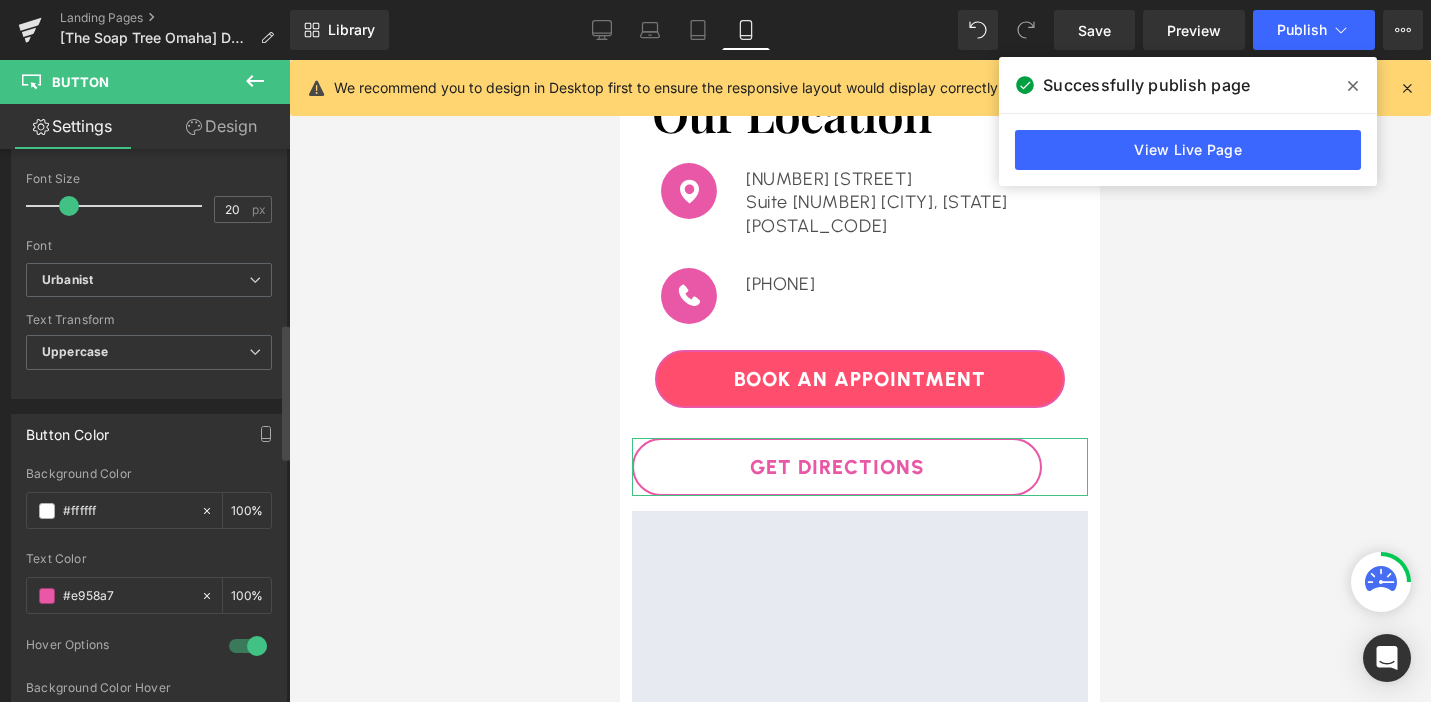 scroll, scrollTop: 785, scrollLeft: 0, axis: vertical 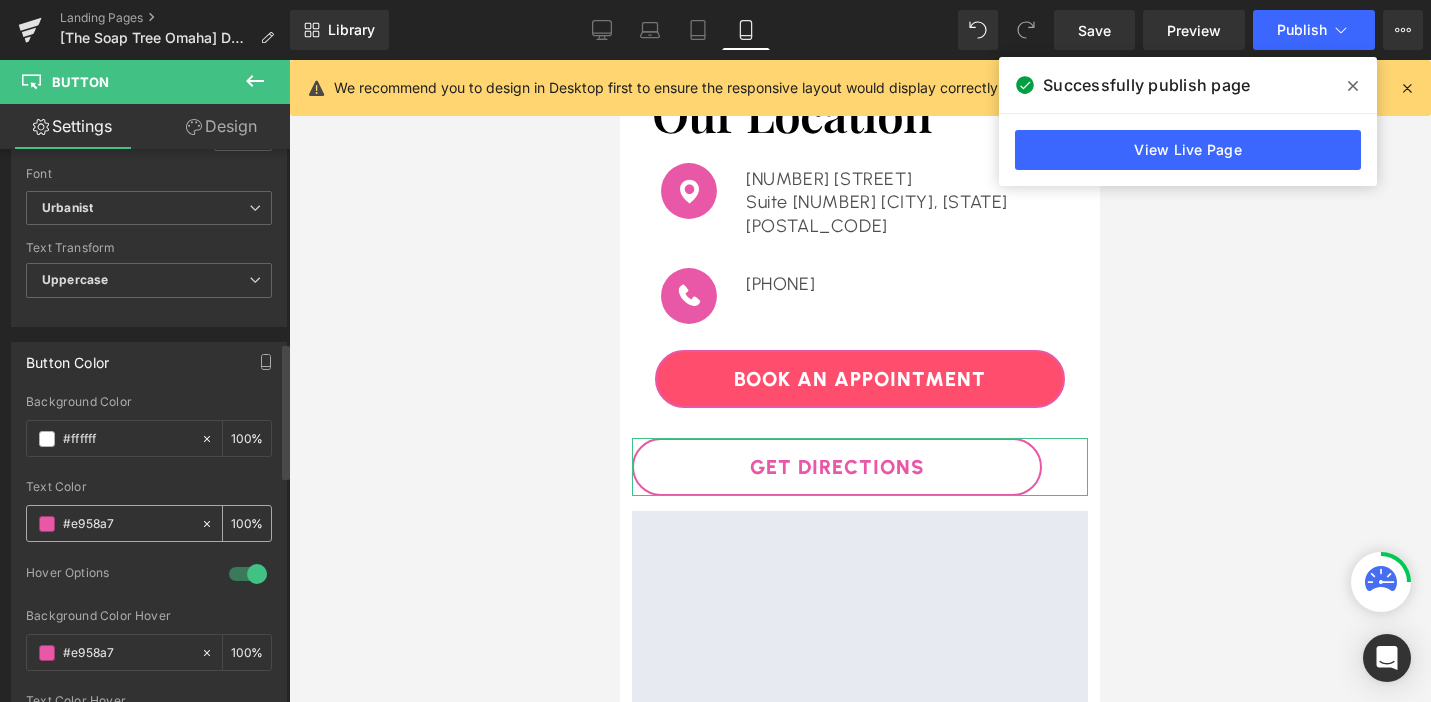 click on "#e958a7" at bounding box center (113, 523) 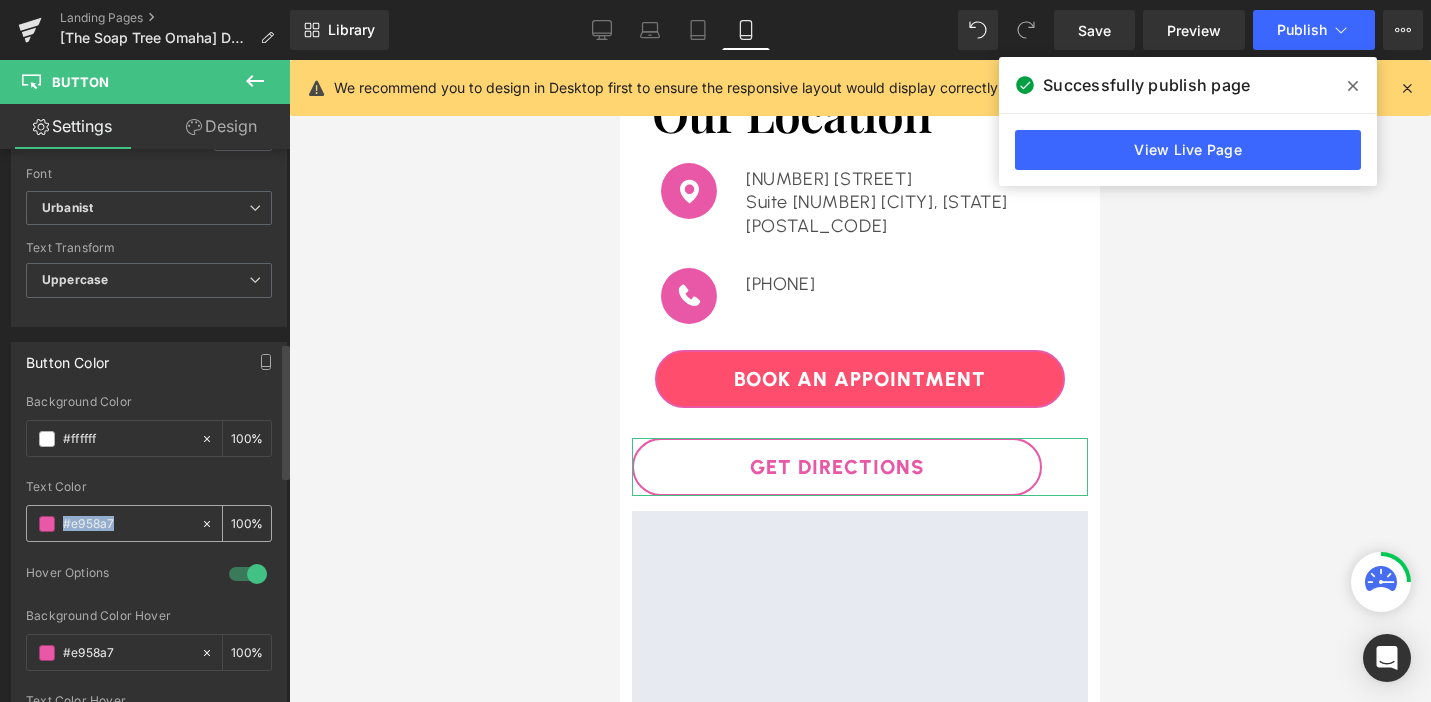 click on "#e958a7" at bounding box center (127, 524) 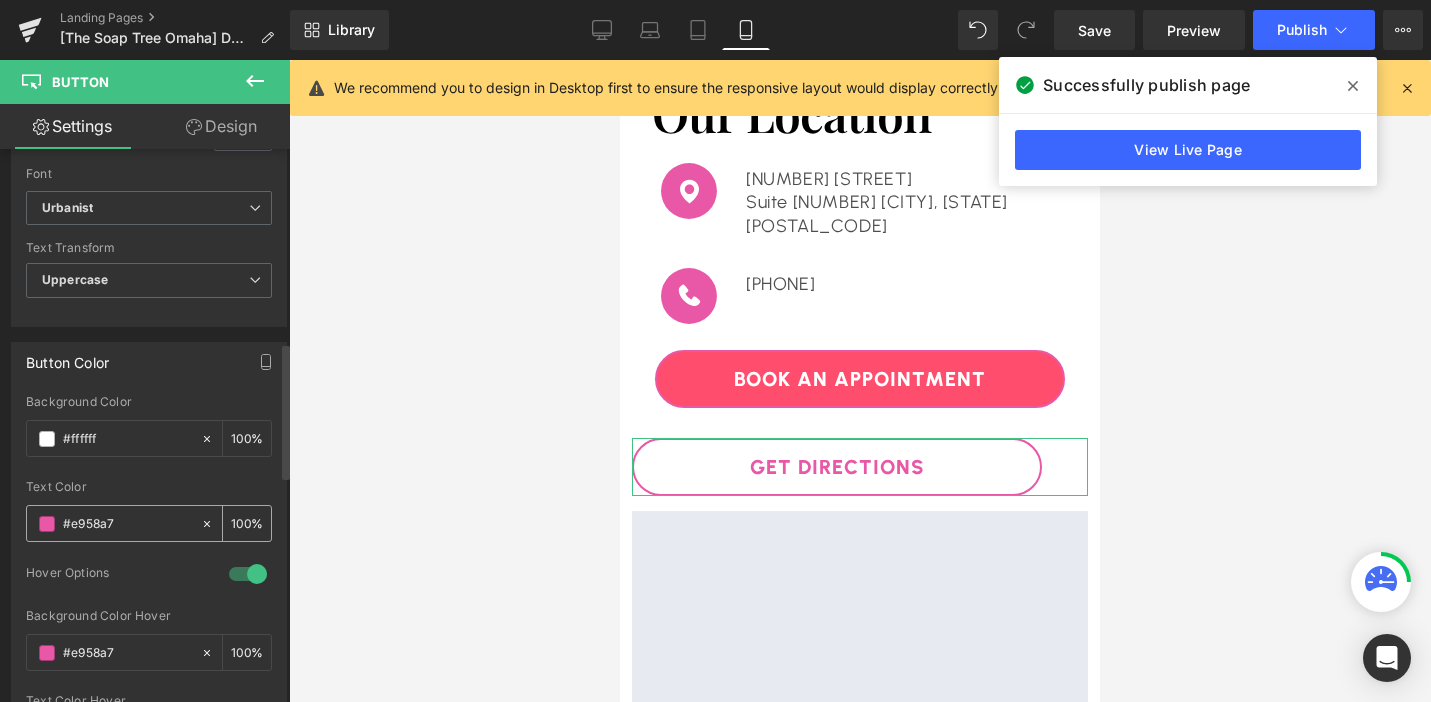 click on "#e958a7" at bounding box center [127, 524] 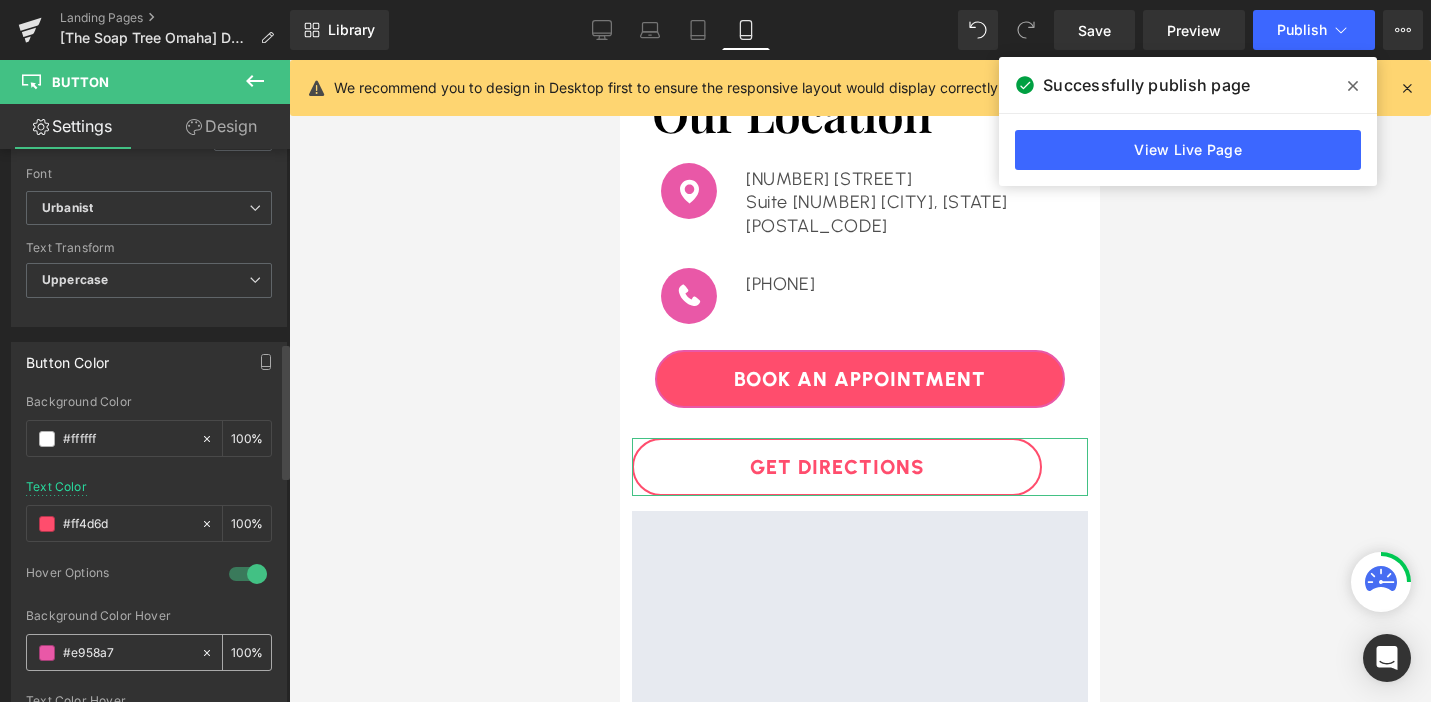 type on "#ff4d6d" 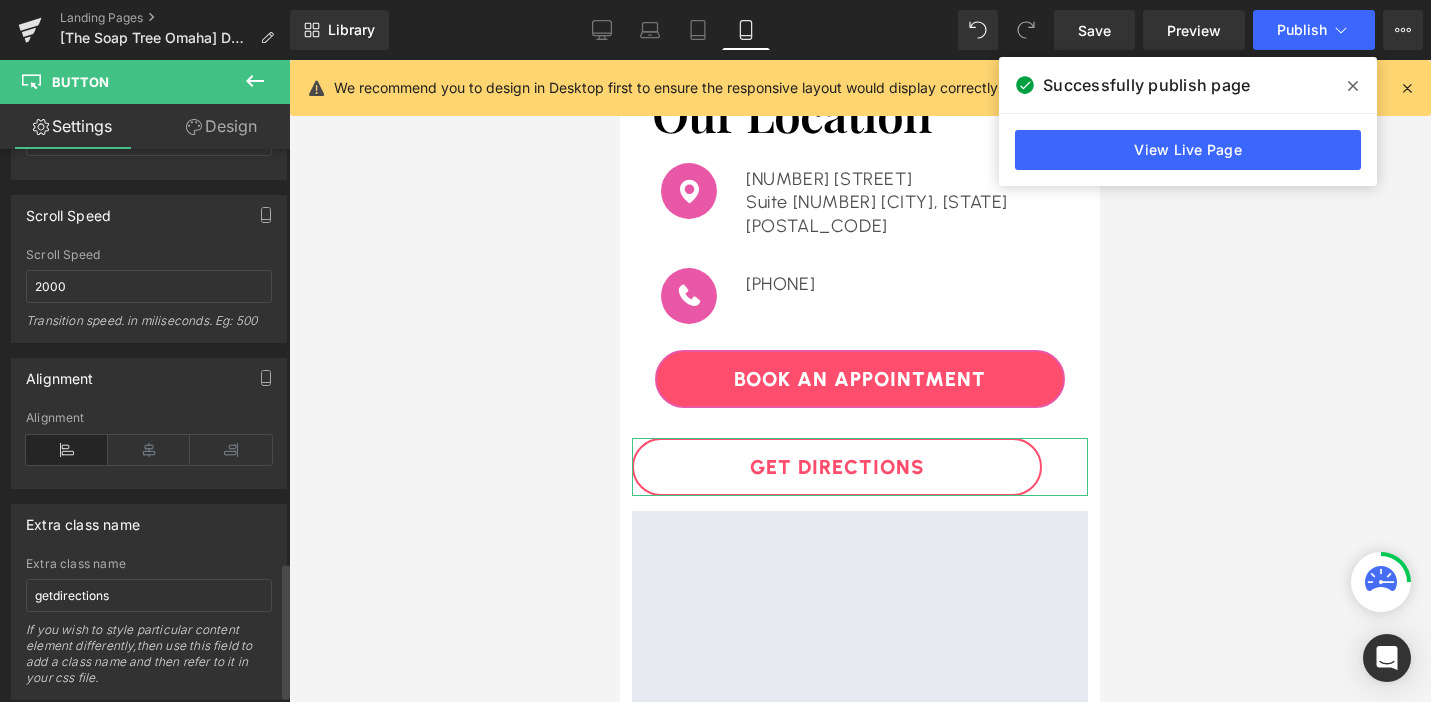 scroll, scrollTop: 1682, scrollLeft: 0, axis: vertical 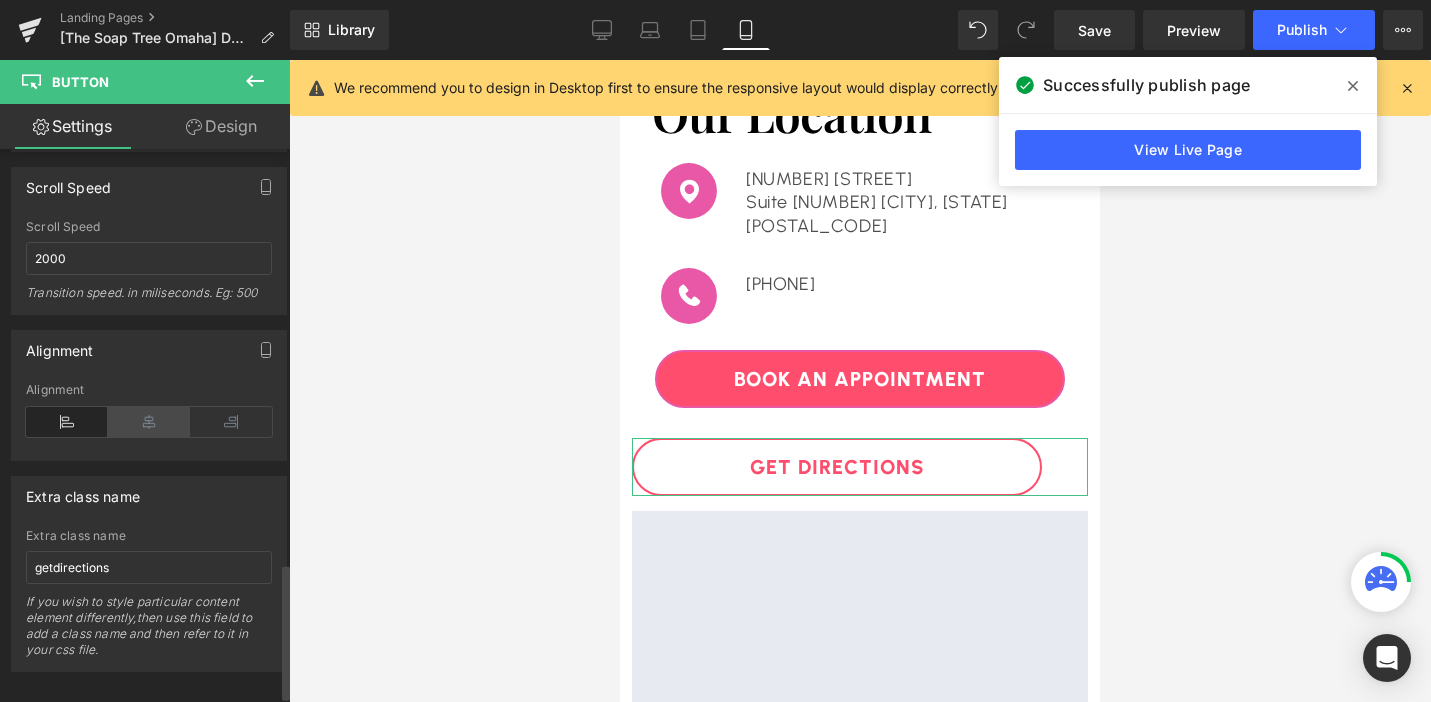 type on "#ff4d6d" 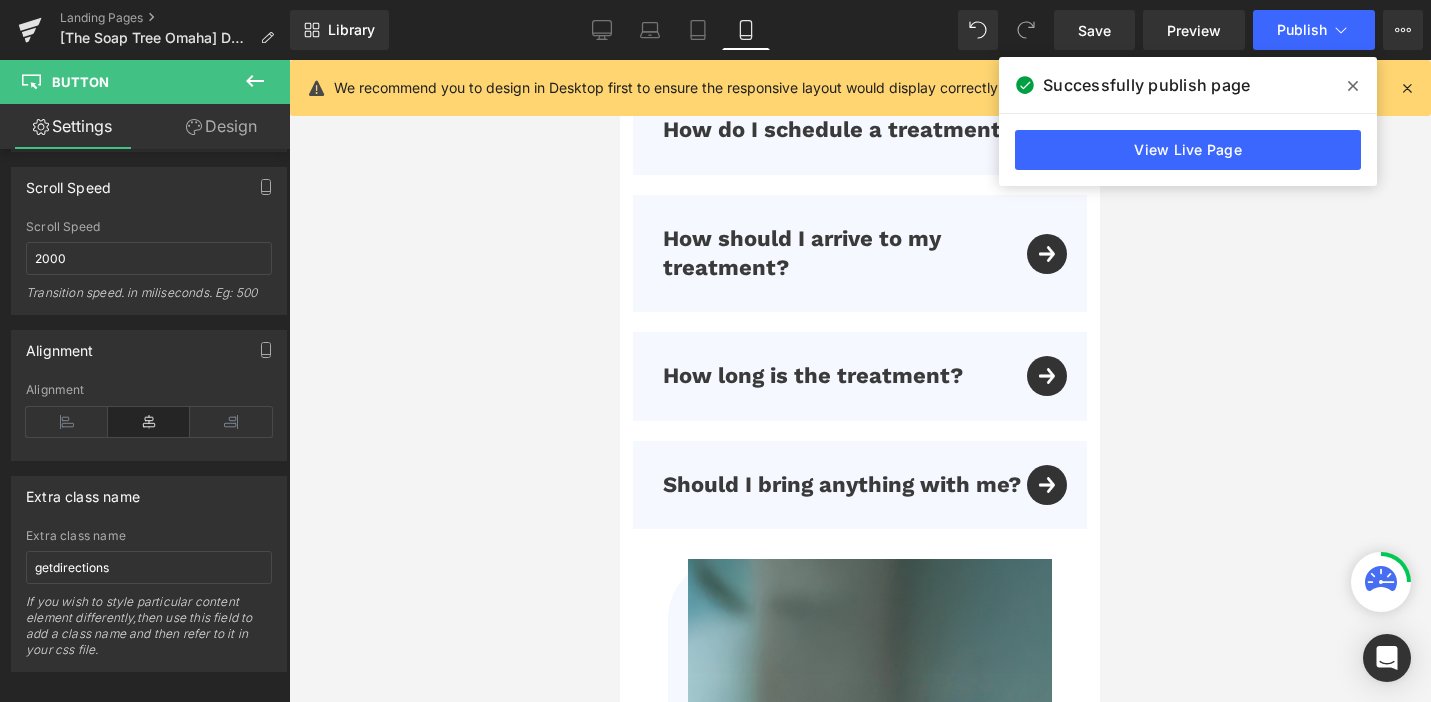 scroll, scrollTop: 7626, scrollLeft: 0, axis: vertical 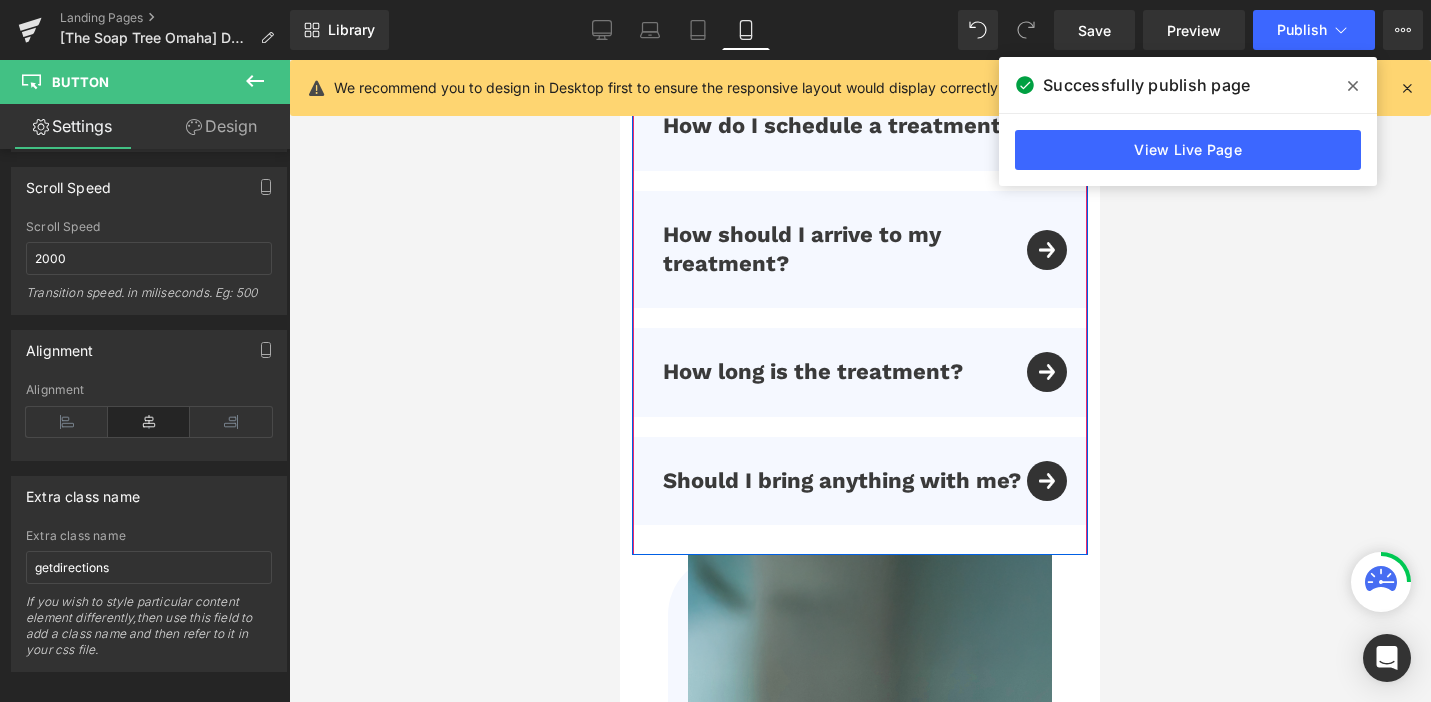 click on "Should I bring anything with me? Text Block" at bounding box center [860, 481] 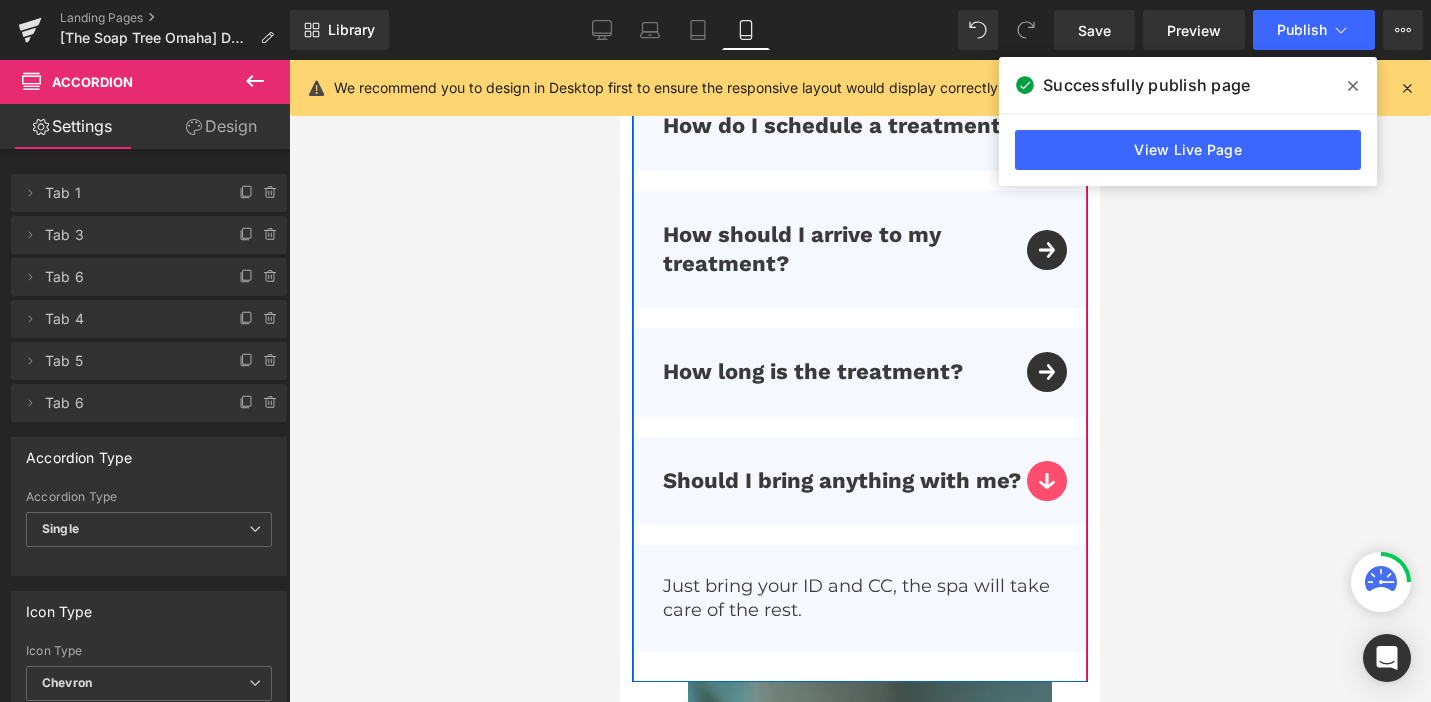 click on "Should I bring anything with me? Text Block" at bounding box center [860, 481] 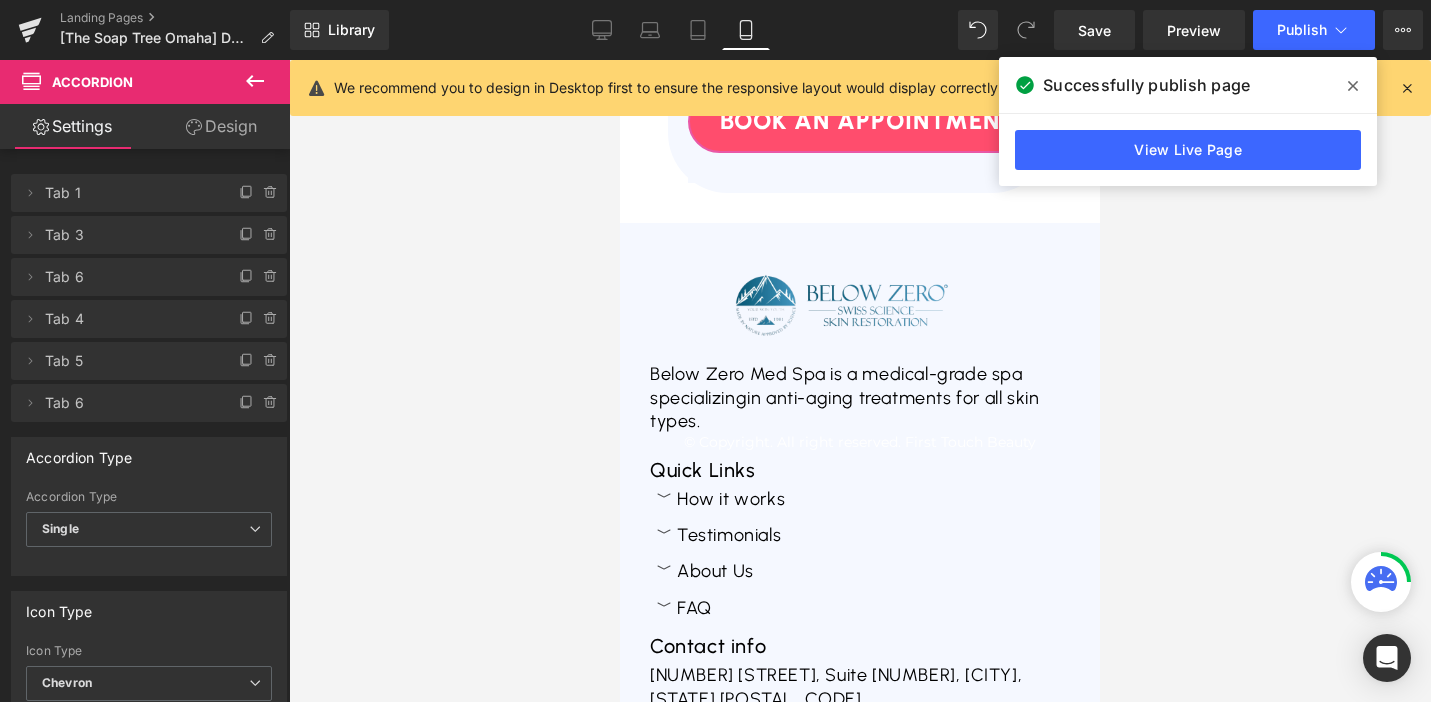 scroll, scrollTop: 8887, scrollLeft: 0, axis: vertical 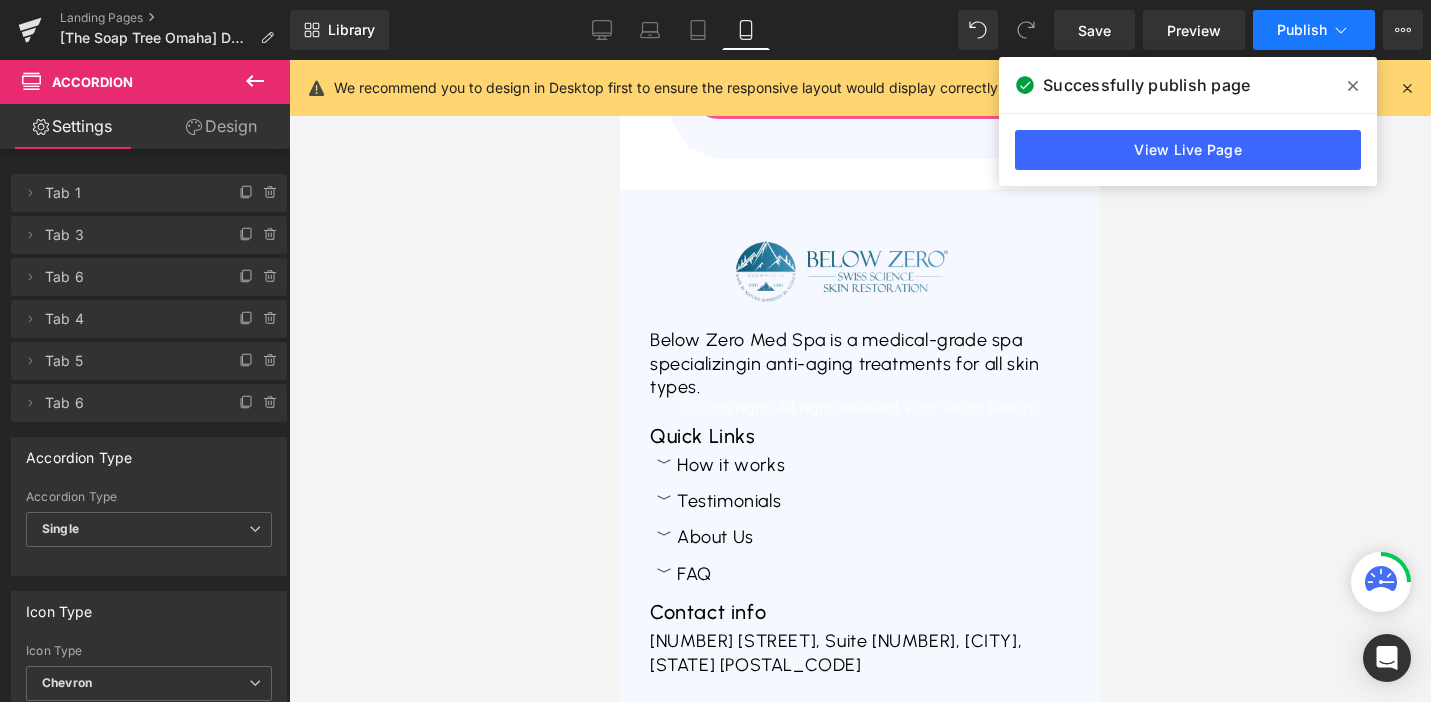 click on "Publish" at bounding box center [1302, 30] 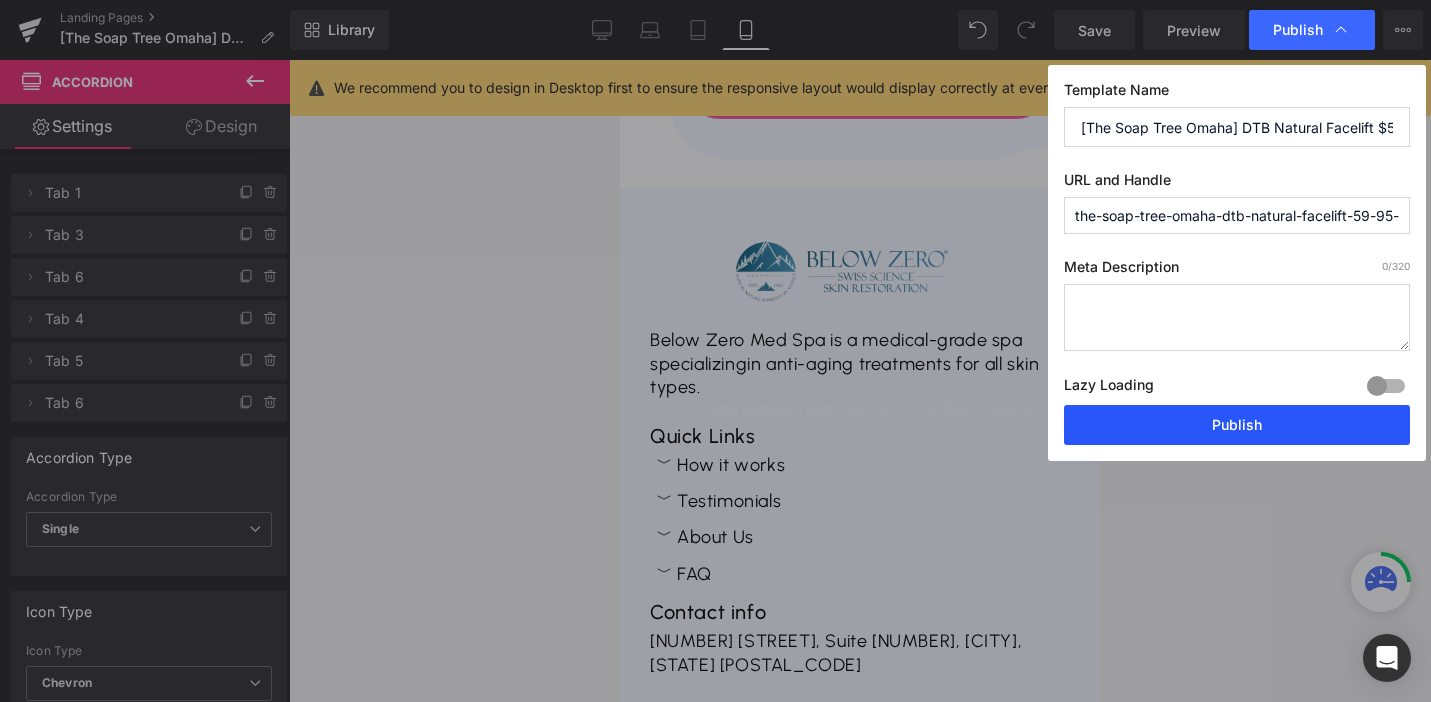 click on "Publish" at bounding box center [1237, 425] 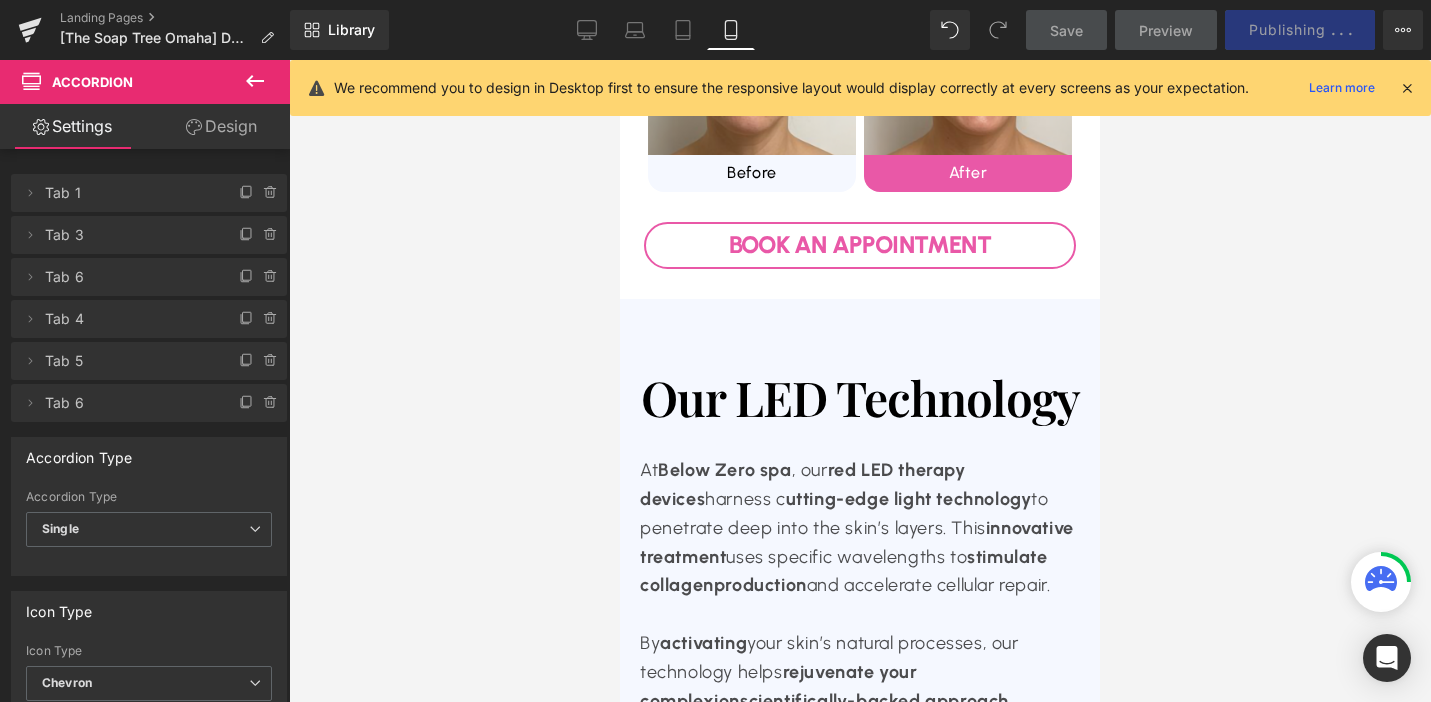 scroll, scrollTop: 1243, scrollLeft: 0, axis: vertical 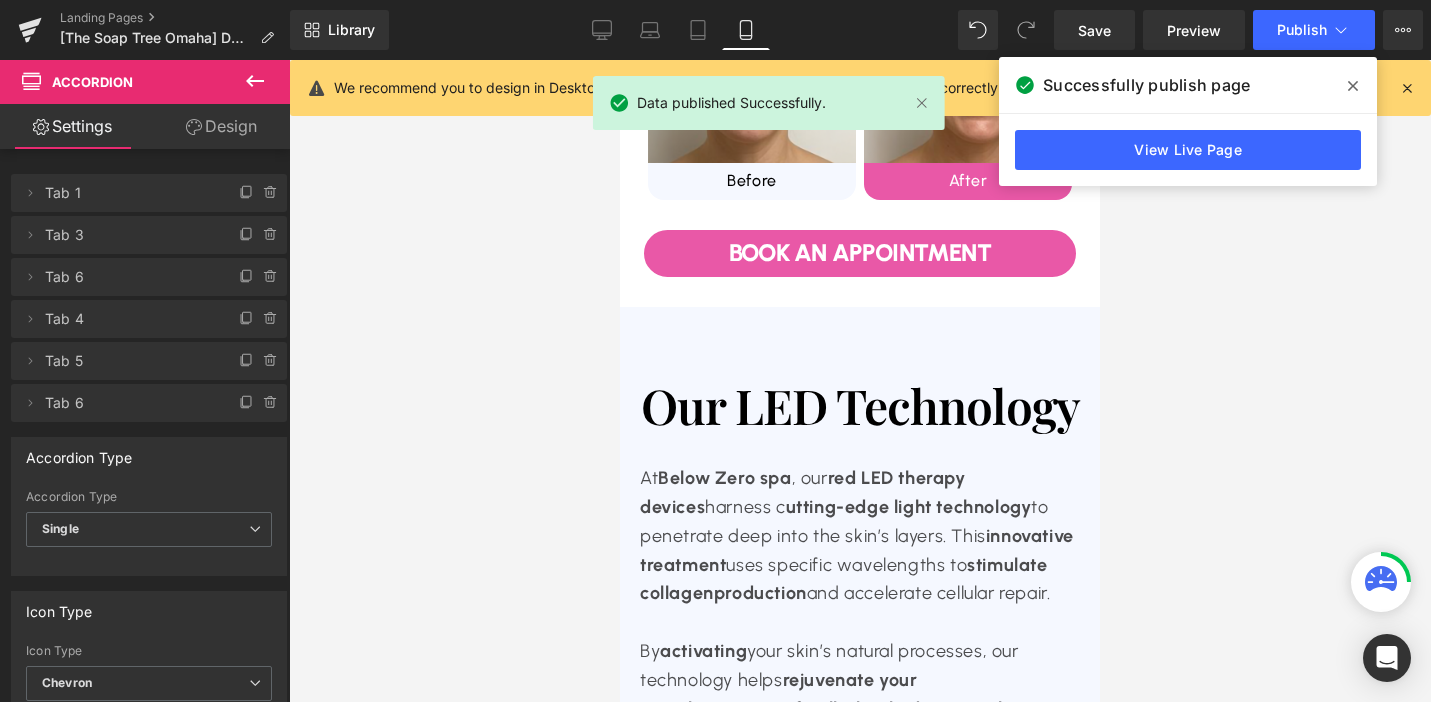 click on "Book an Appointment" at bounding box center [860, 253] 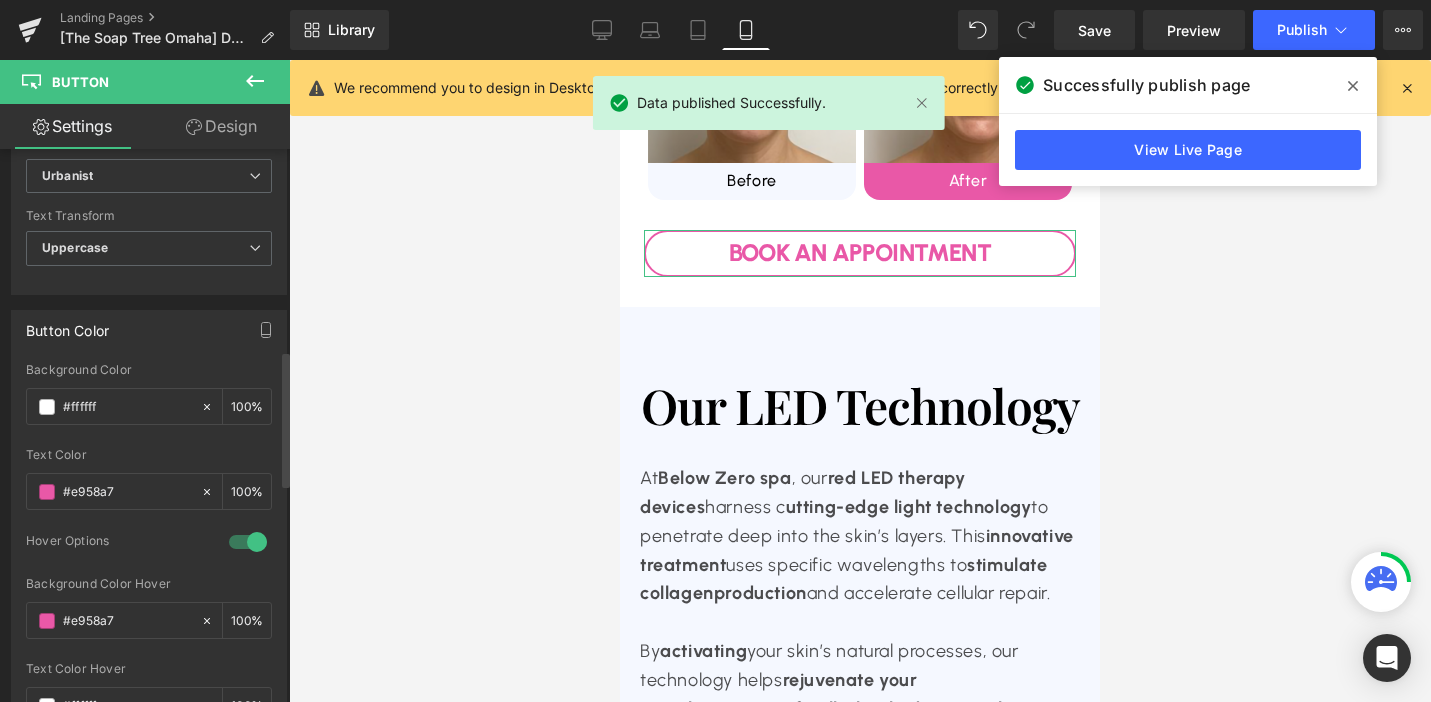 scroll, scrollTop: 826, scrollLeft: 0, axis: vertical 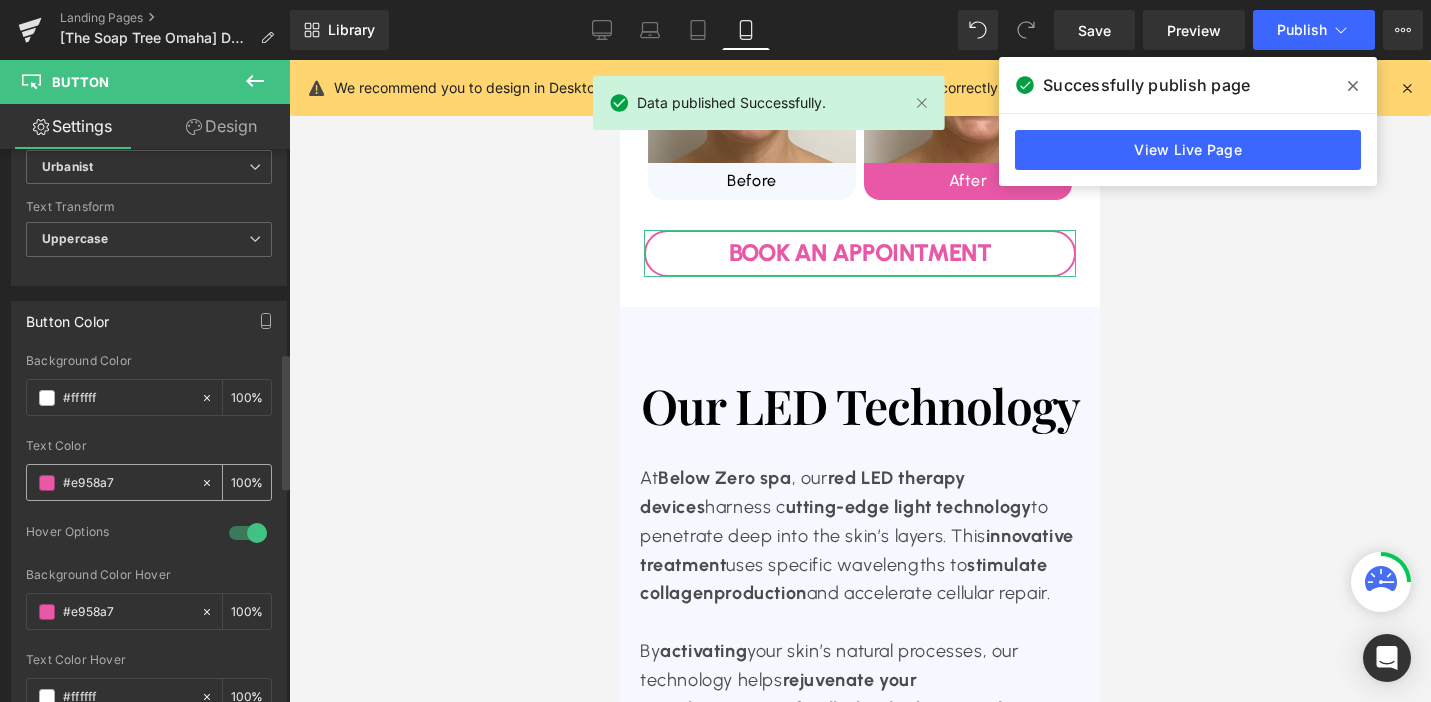 click on "#e958a7" at bounding box center (127, 483) 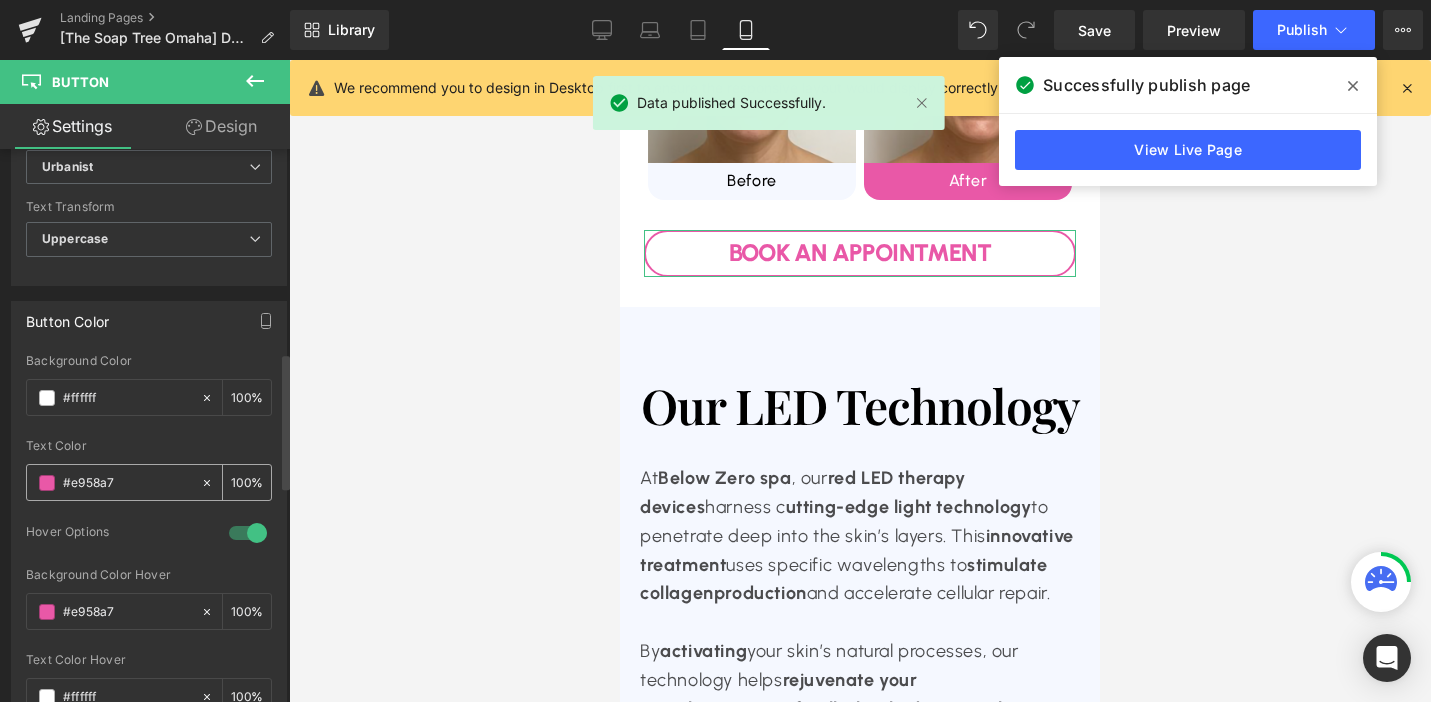 click on "#e958a7" at bounding box center (127, 483) 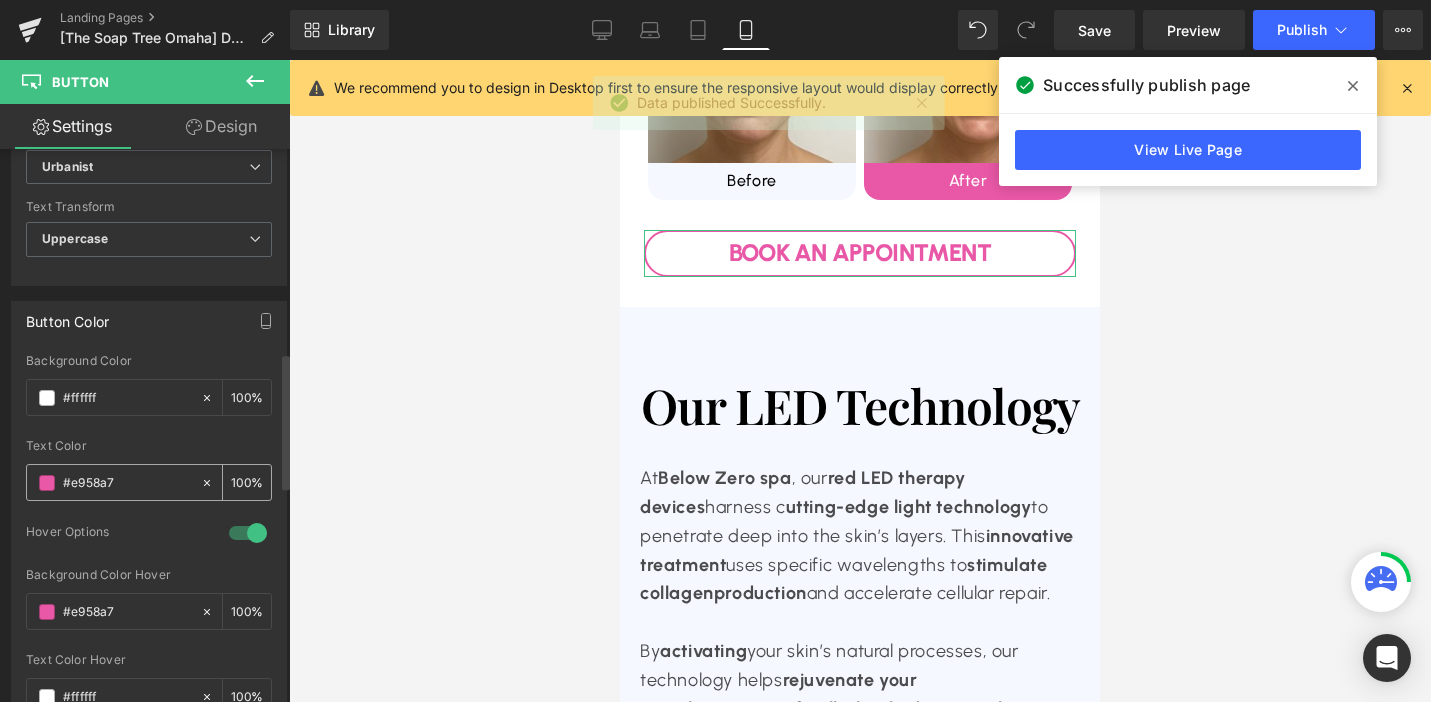 click on "#e958a7" at bounding box center (127, 483) 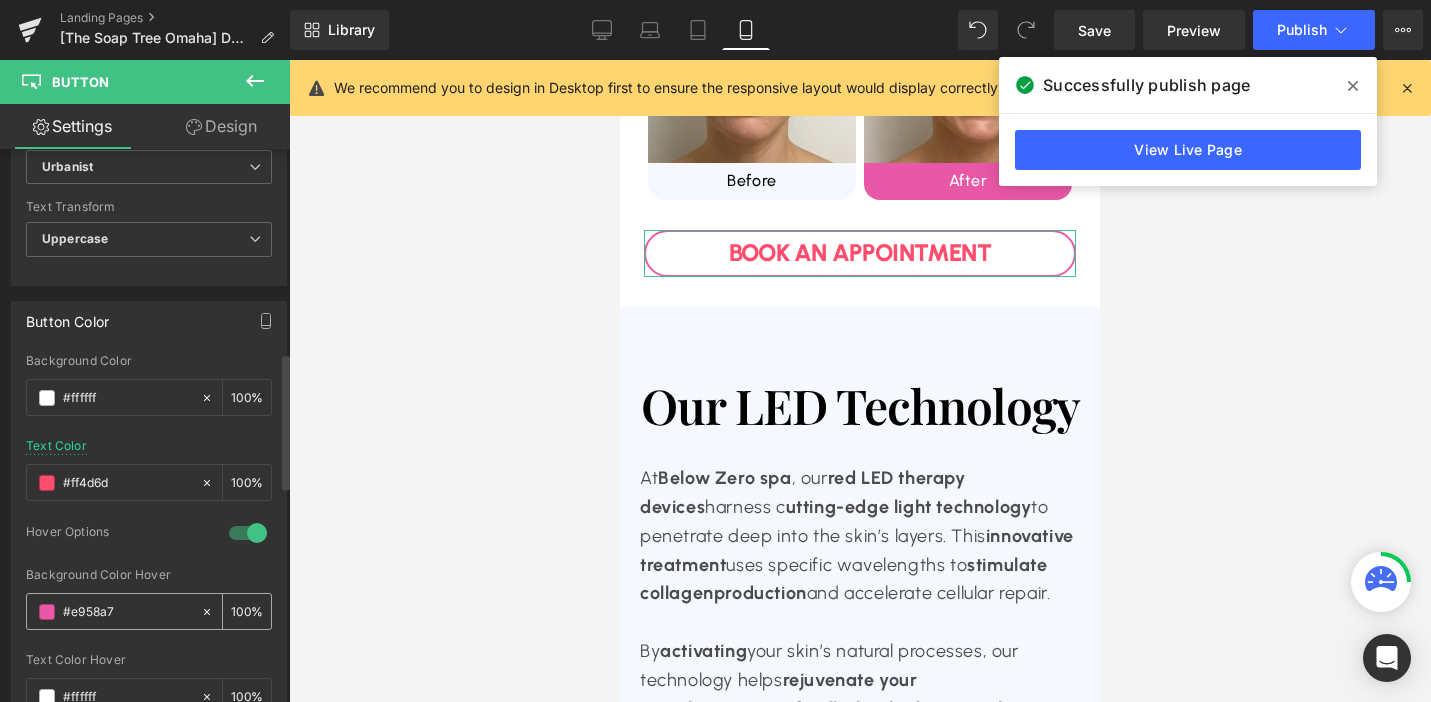 type on "#ff4d6d" 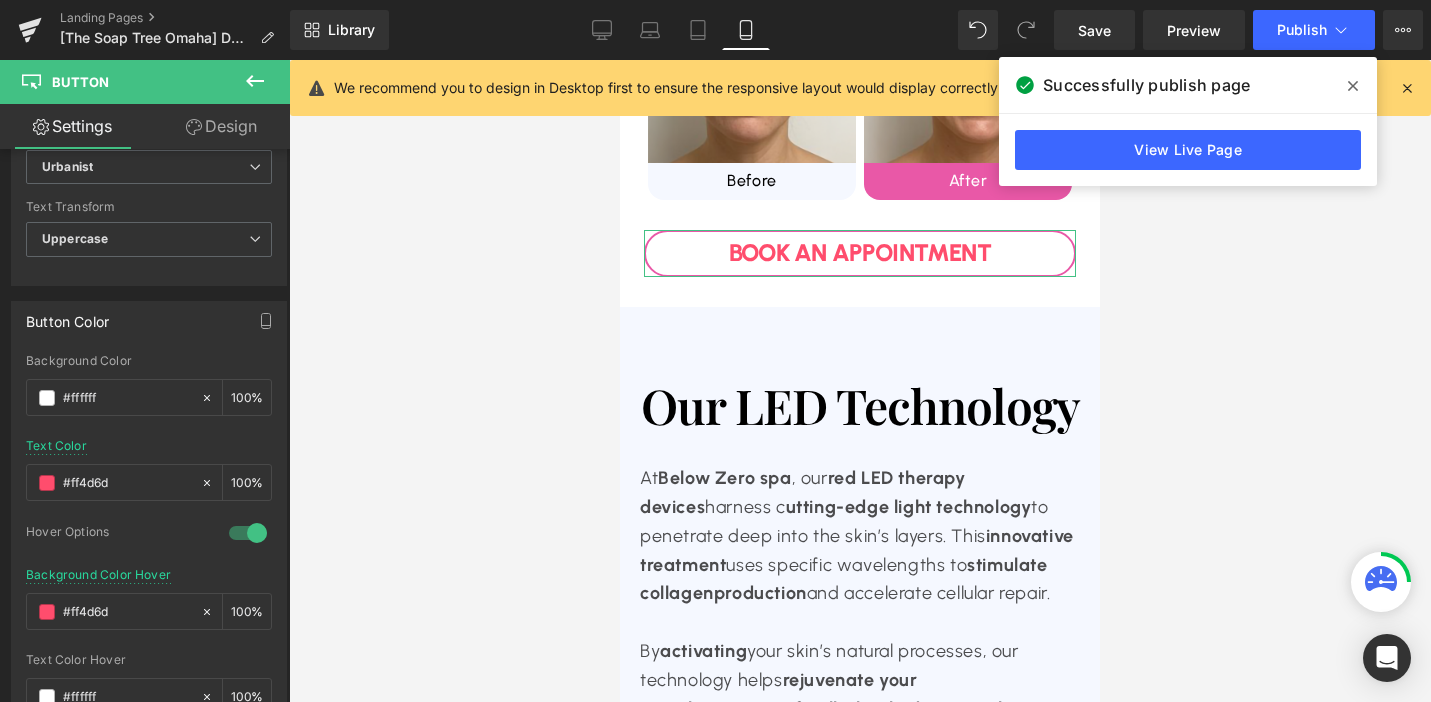 click on "Design" at bounding box center [221, 126] 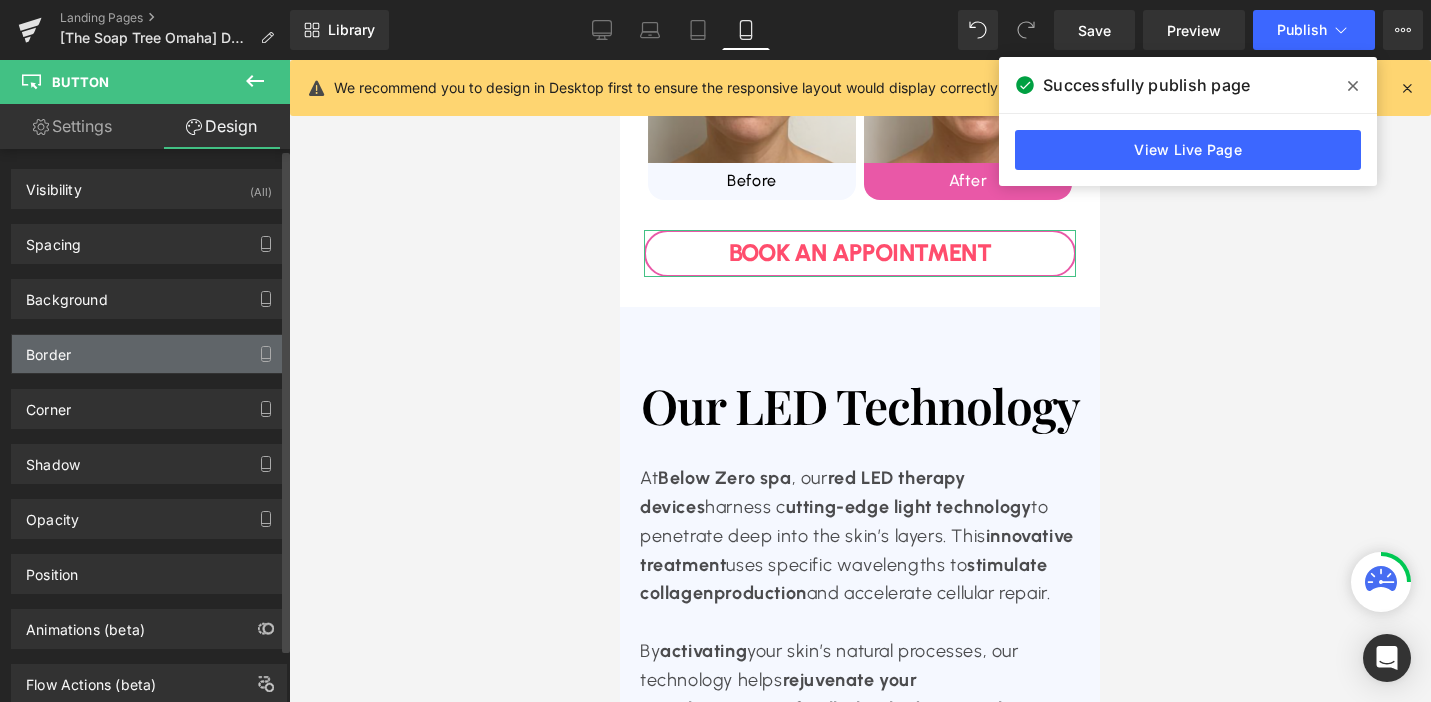 click on "Border" at bounding box center [48, 349] 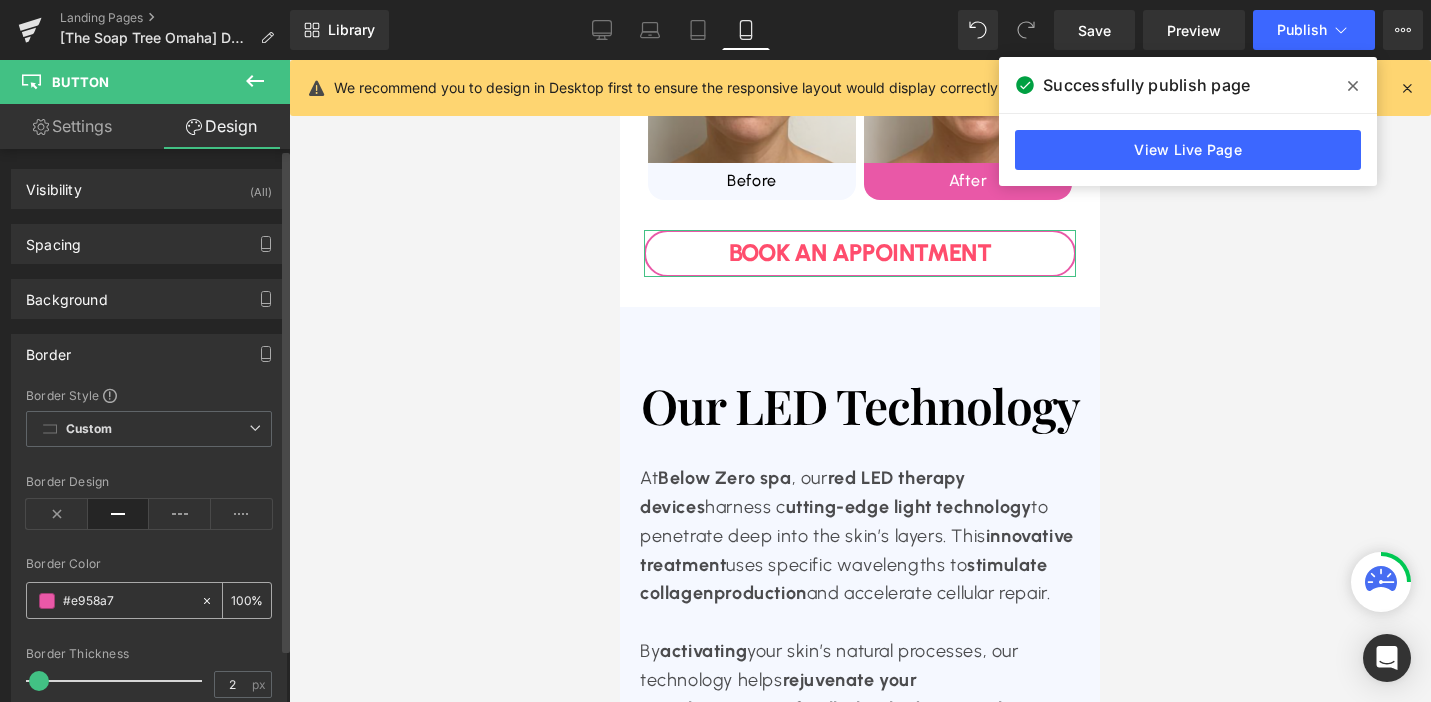 click on "#e958a7" at bounding box center [113, 600] 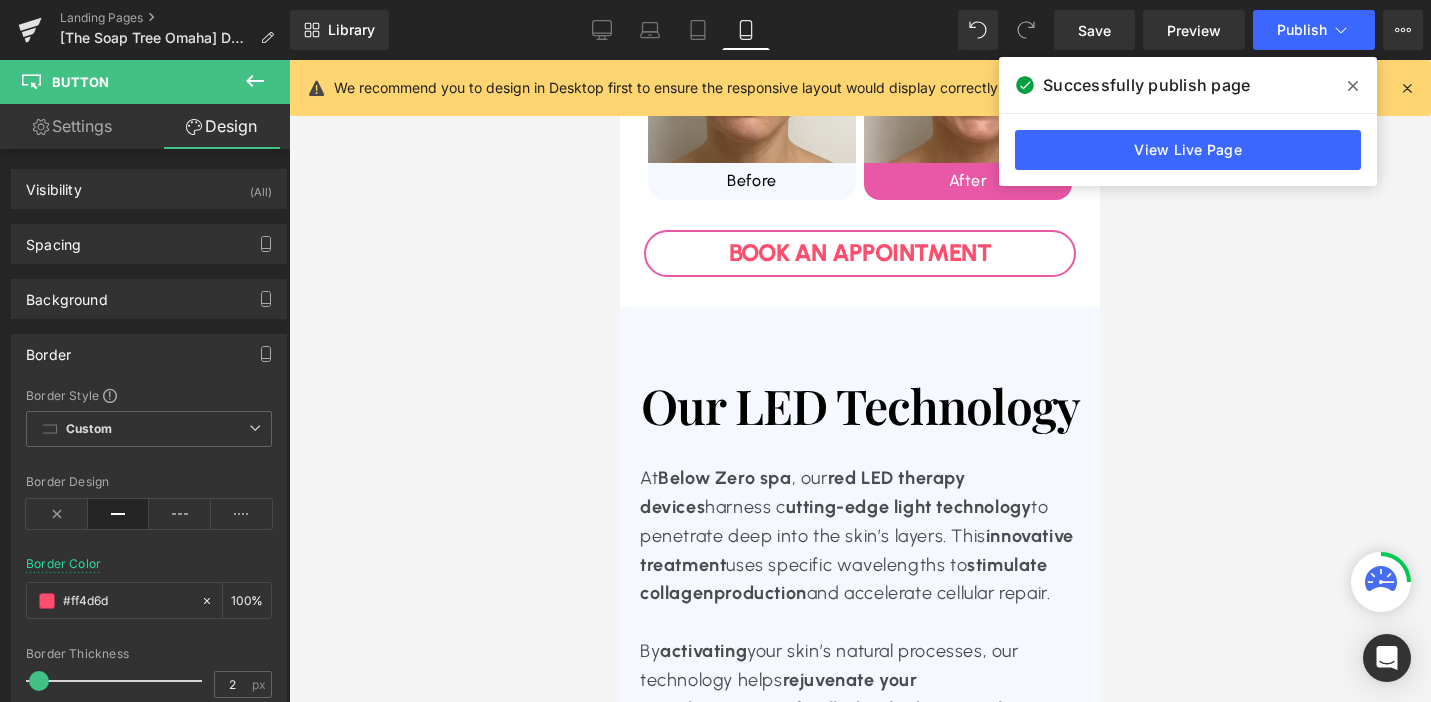click at bounding box center [860, 381] 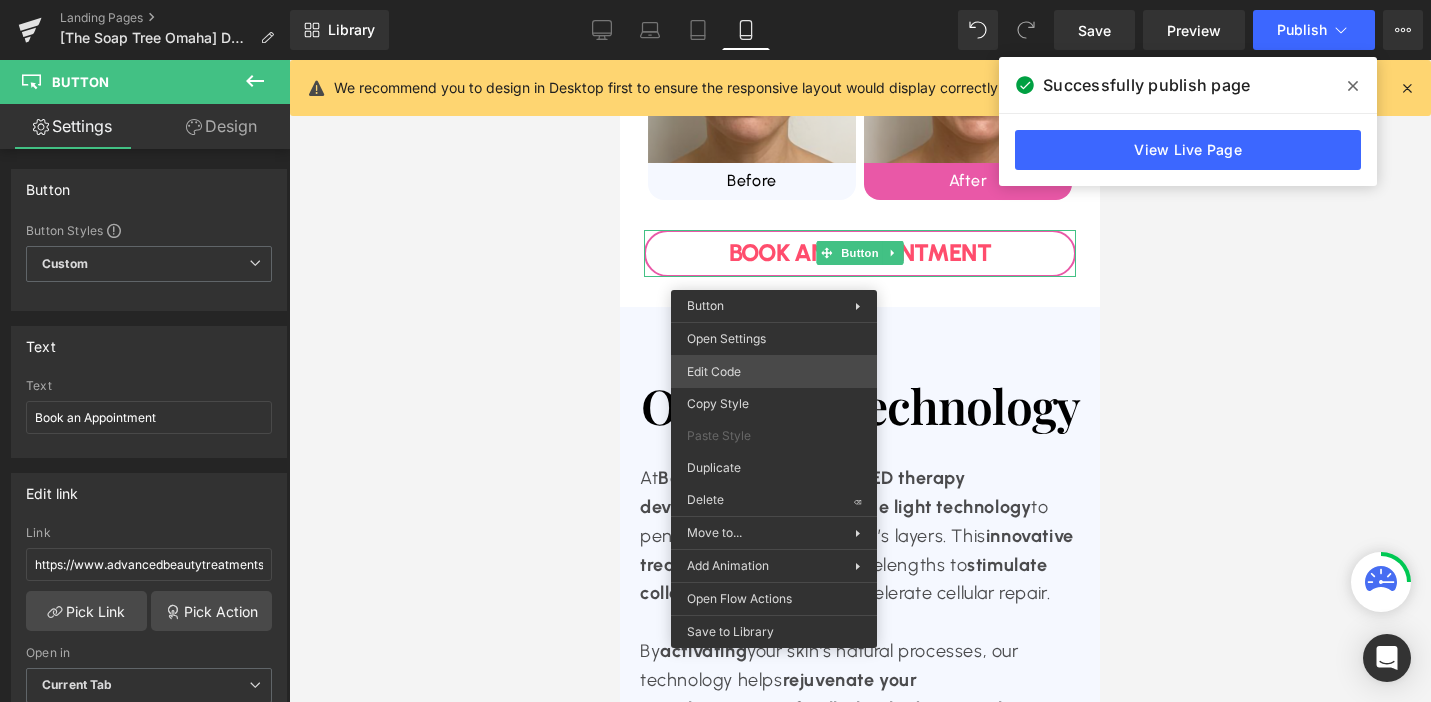 click on "Button  You are previewing how the   will restyle your page. You can not edit Elements in Preset Preview Mode.  Landing Pages [The Soap Tree Omaha] DTB Natural Facelift $59.95-1 Library Mobile Desktop Laptop Tablet Mobile Save Preview Publish Scheduled View Live Page View with current Template Save Template to Library Schedule Publish  Optimize  Publish Settings Shortcuts We recommend you to design in Desktop first to ensure the responsive layout would display correctly at every screens as your expectation. Learn more  Your page can’t be published   You've reached the maximum number of published pages on your plan  (0/0).  You need to upgrade your plan or unpublish all your pages to get 1 publish slot.   Unpublish pages   Upgrade plan  Elements Global Style Base Row  rows, columns, layouts, div Heading  headings, titles, h1,h2,h3,h4,h5,h6 Text Block  texts, paragraphs, contents, blocks Image  images, photos, alts, uploads Icon  icons, symbols Button  button, call to action, cta Separator  Liquid  Banner" at bounding box center (715, 0) 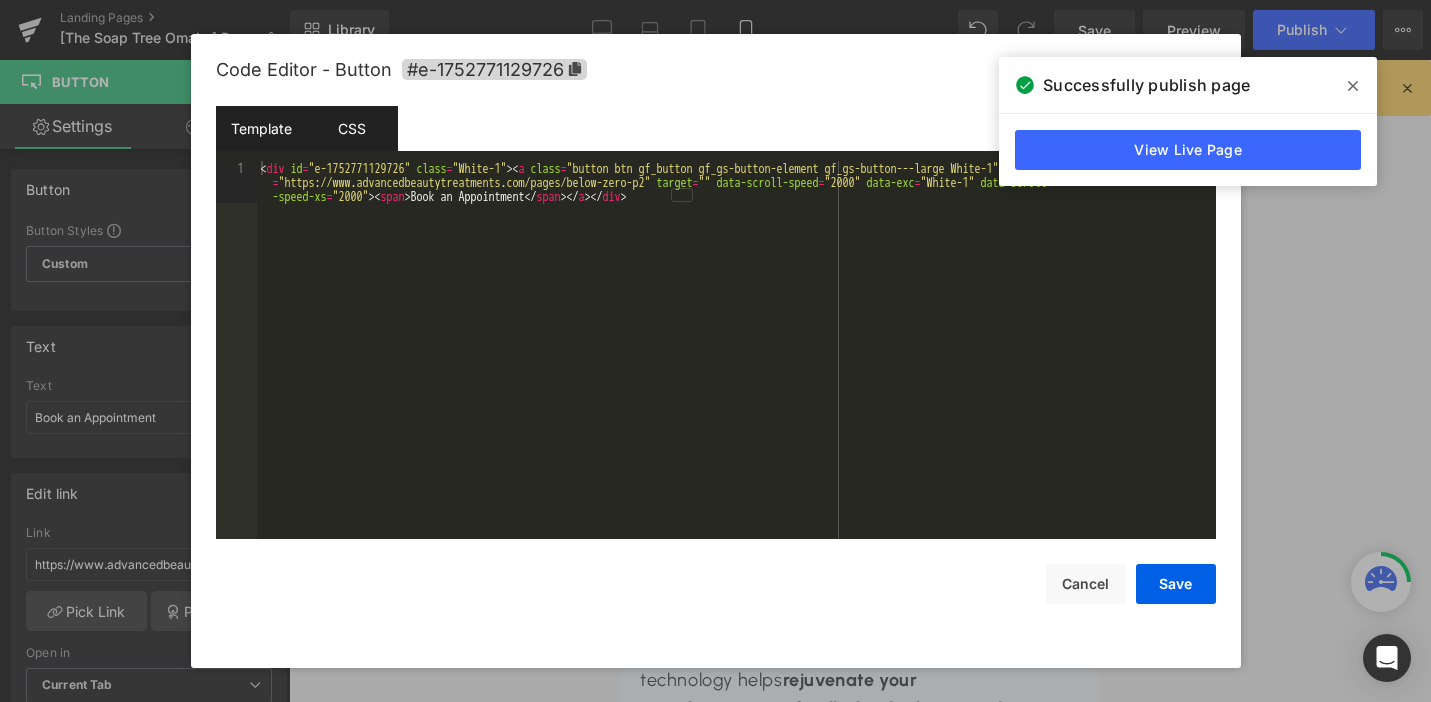 click on "CSS" at bounding box center [352, 128] 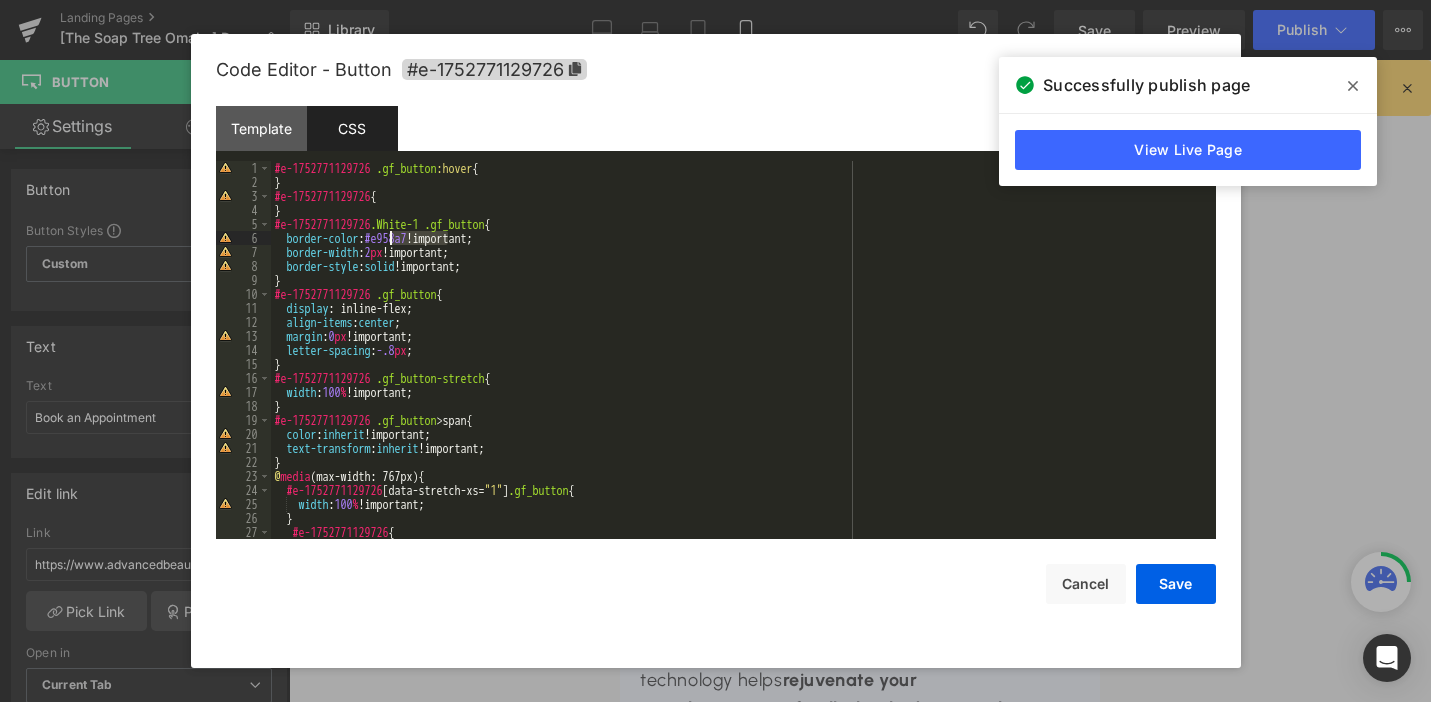 drag, startPoint x: 451, startPoint y: 238, endPoint x: 388, endPoint y: 242, distance: 63.126858 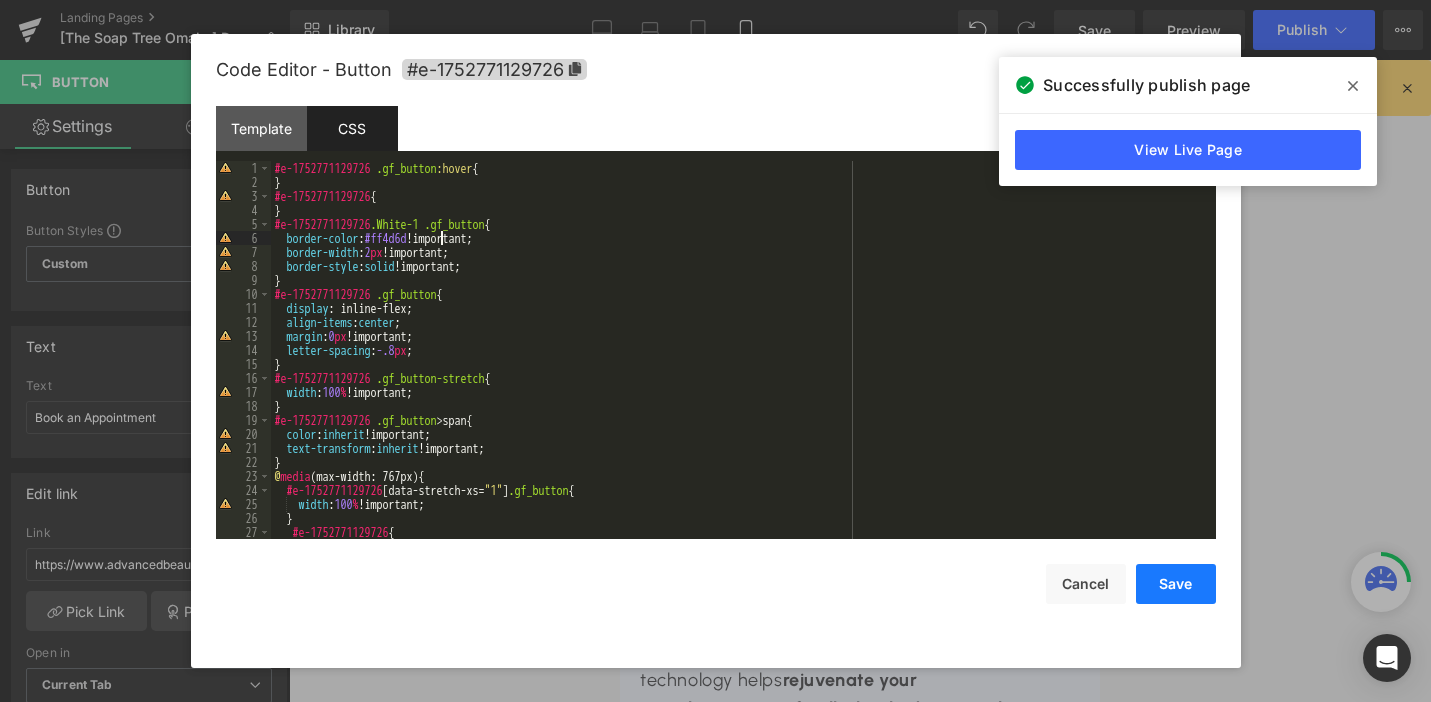 click on "Save" at bounding box center (1176, 584) 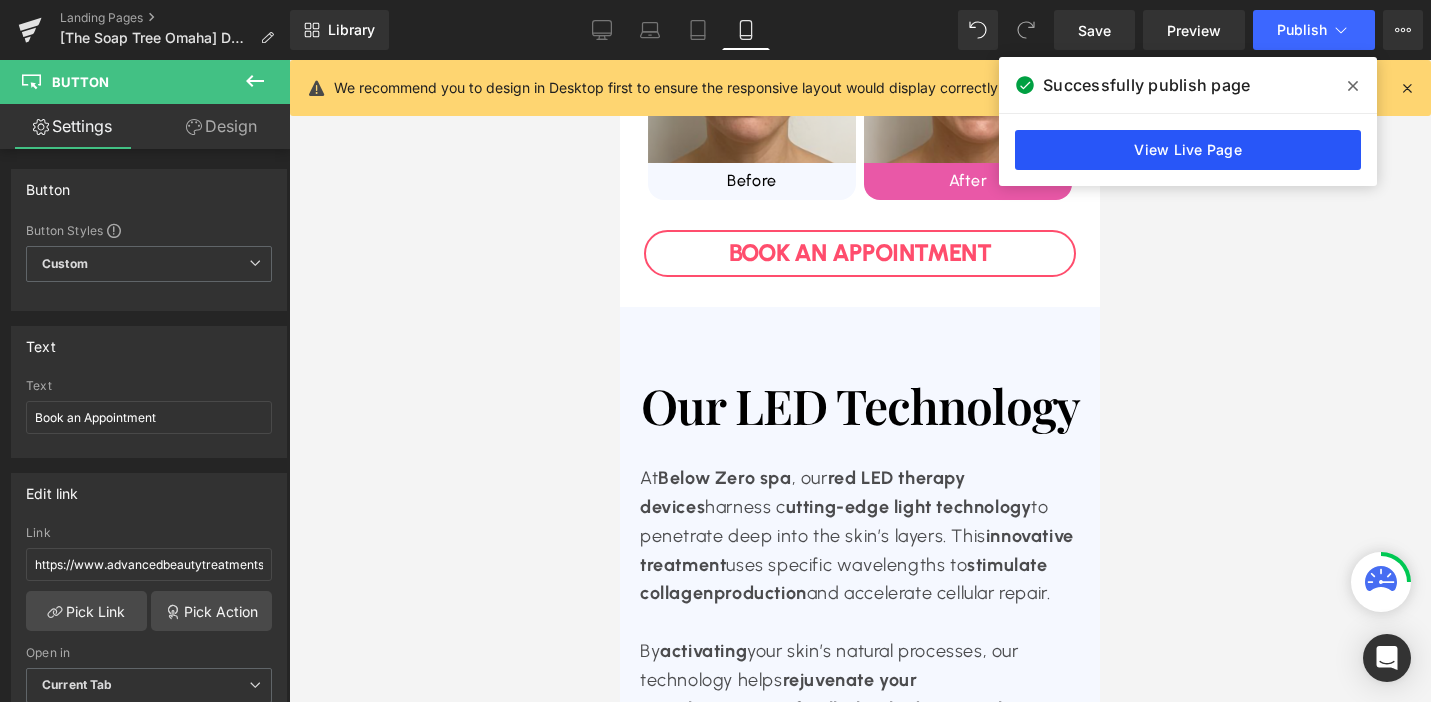 click on "View Live Page" at bounding box center (1188, 150) 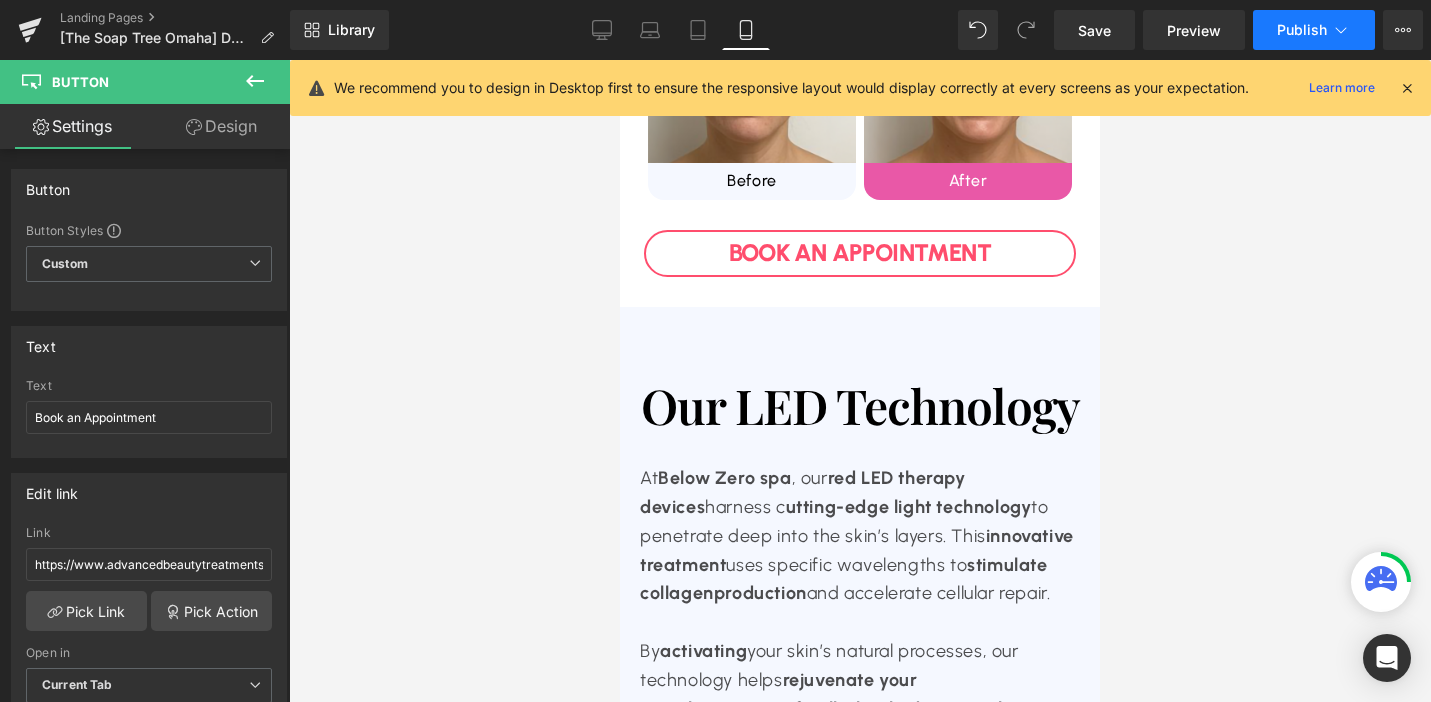 click on "Publish" at bounding box center [1302, 30] 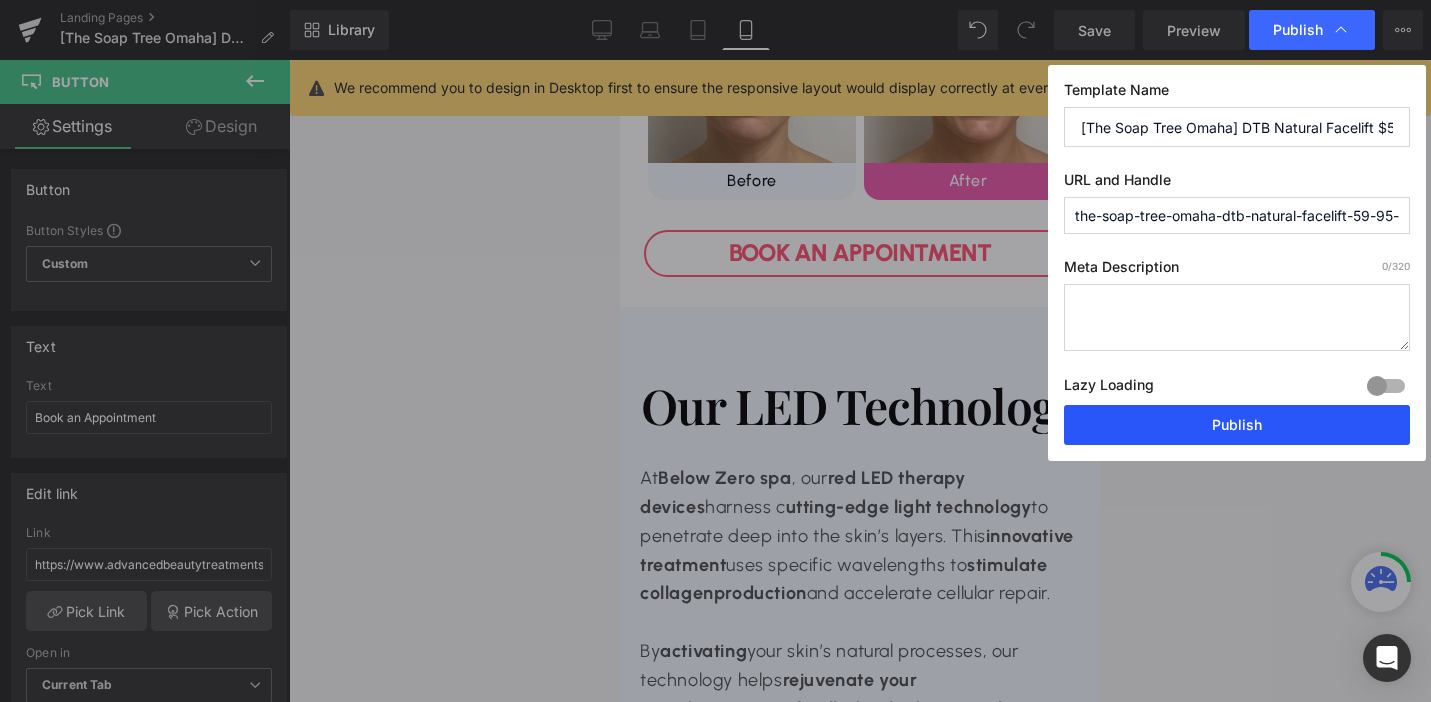 click on "Publish" at bounding box center [1237, 425] 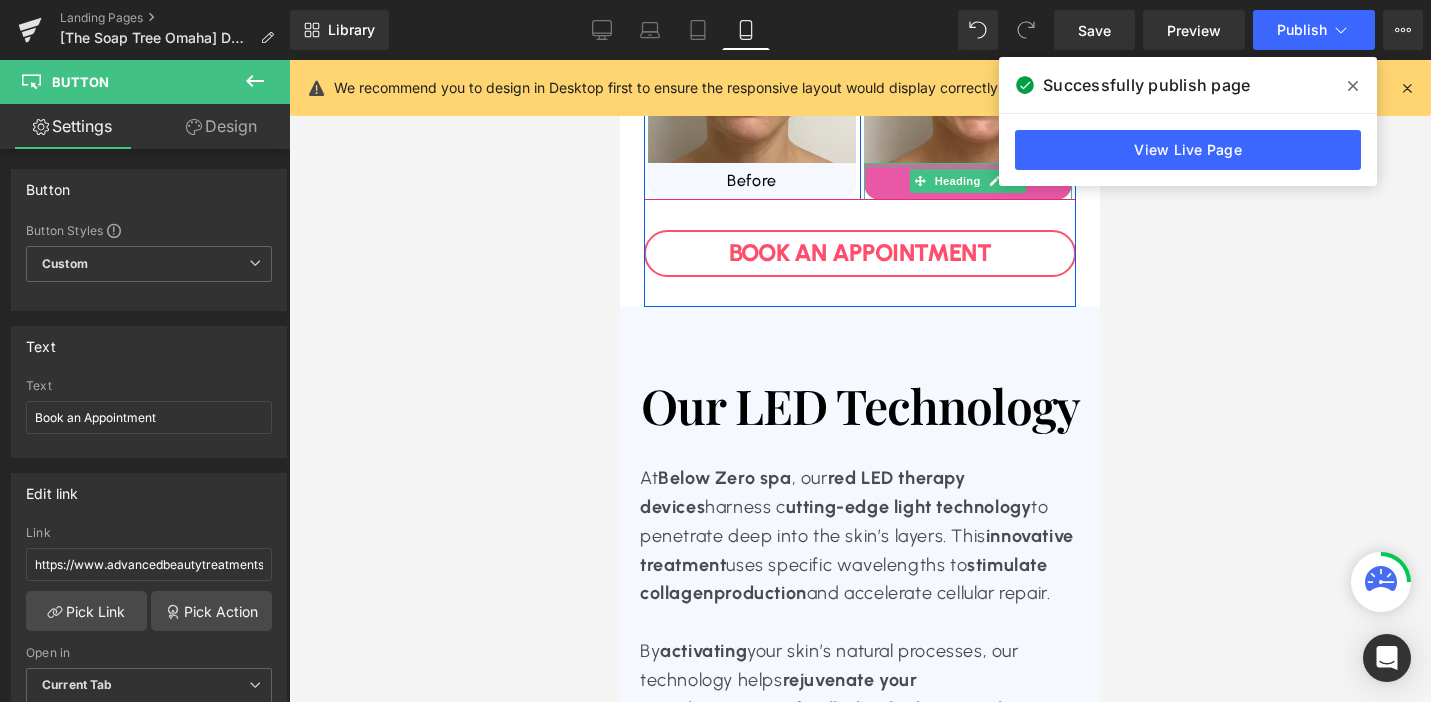 click at bounding box center (968, 165) 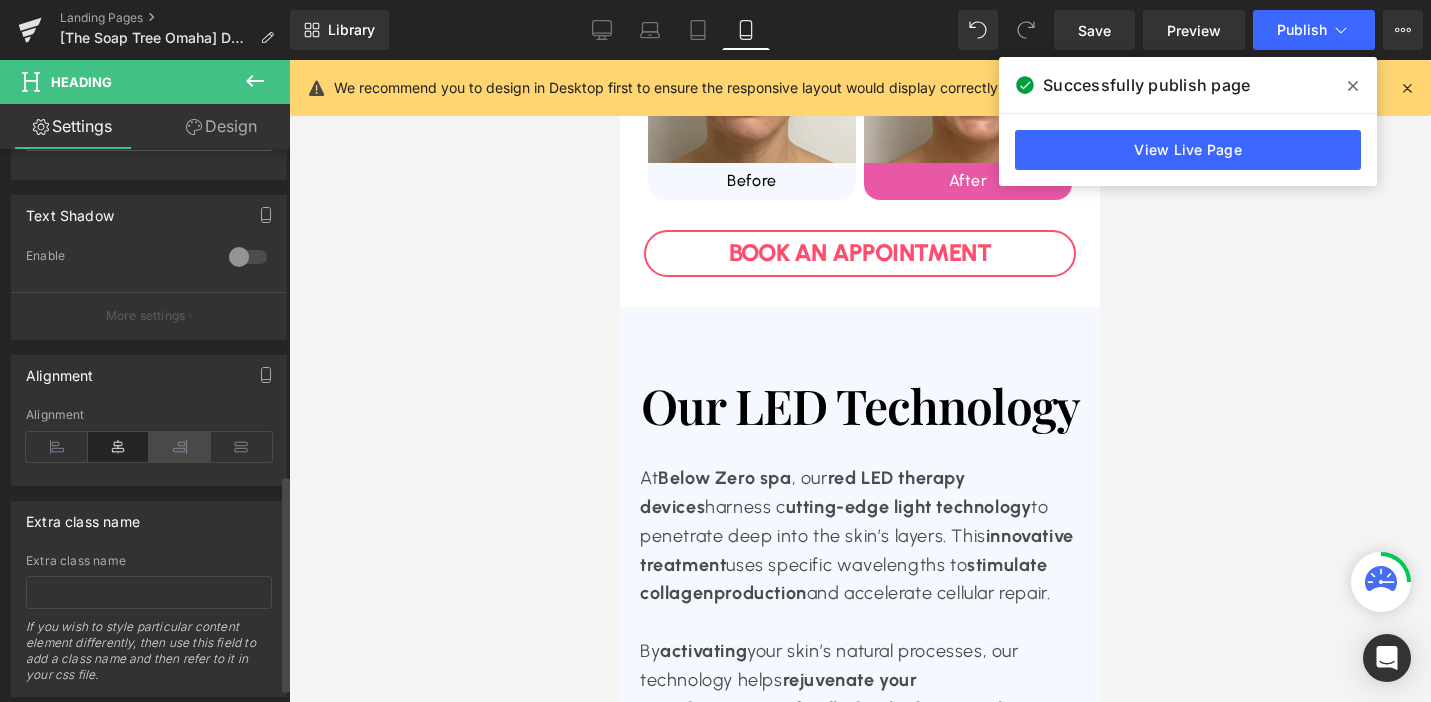 scroll, scrollTop: 866, scrollLeft: 0, axis: vertical 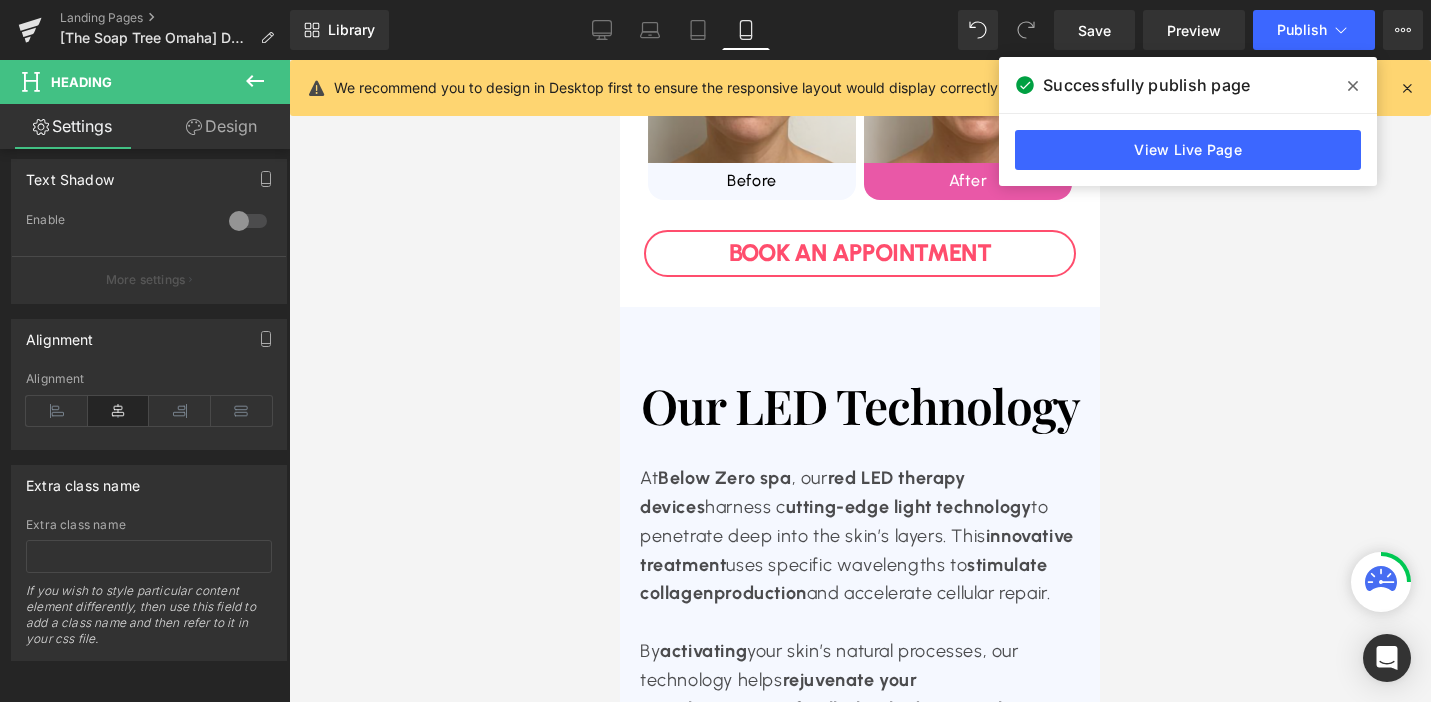 click on "Design" at bounding box center (221, 126) 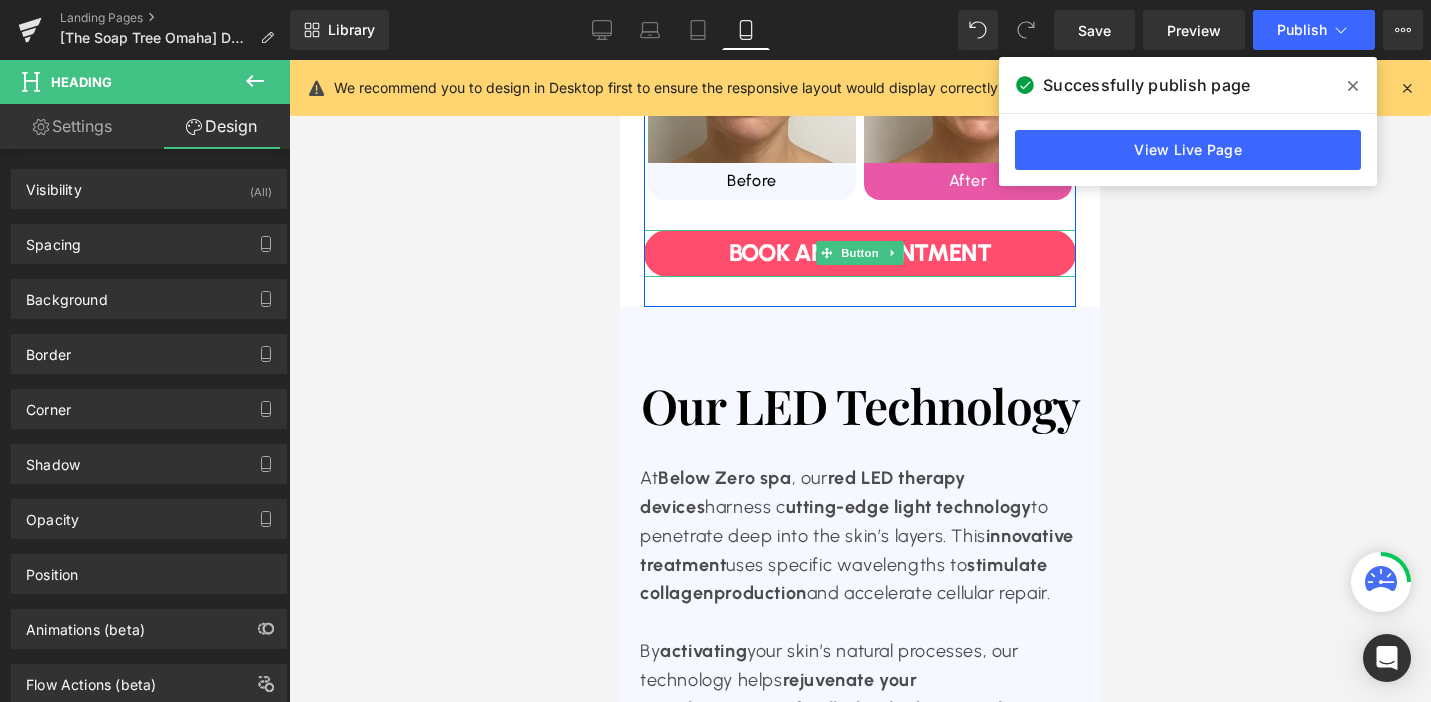 click on "Book an Appointment" at bounding box center [860, 253] 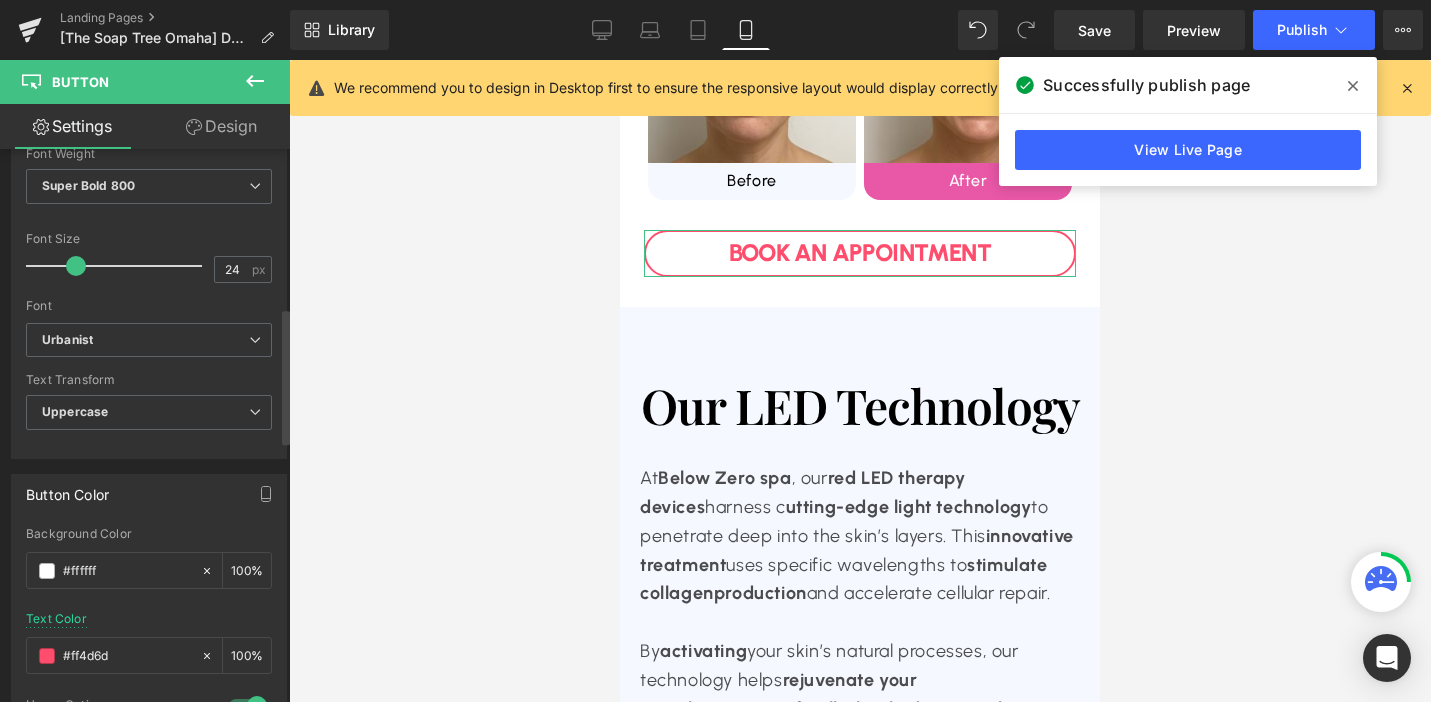 scroll, scrollTop: 658, scrollLeft: 0, axis: vertical 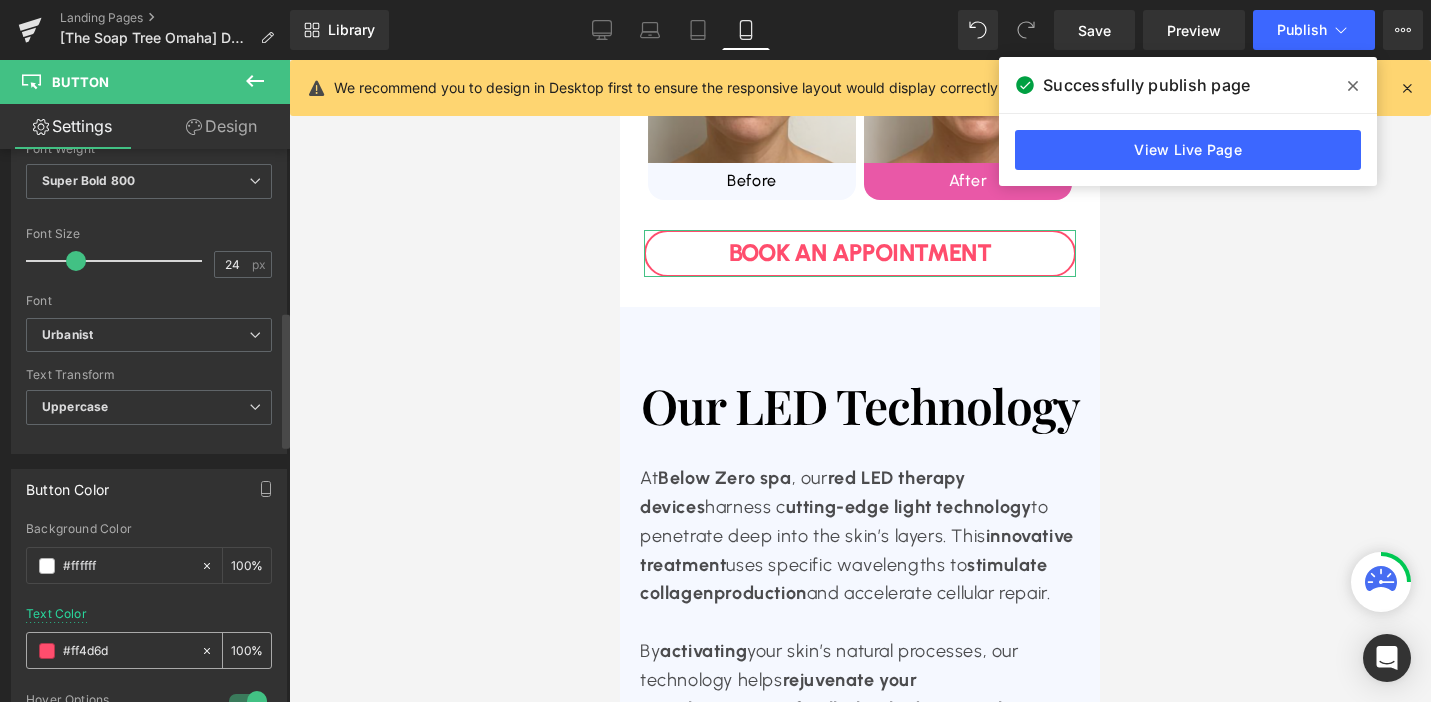click on "#ff4d6d" at bounding box center (127, 651) 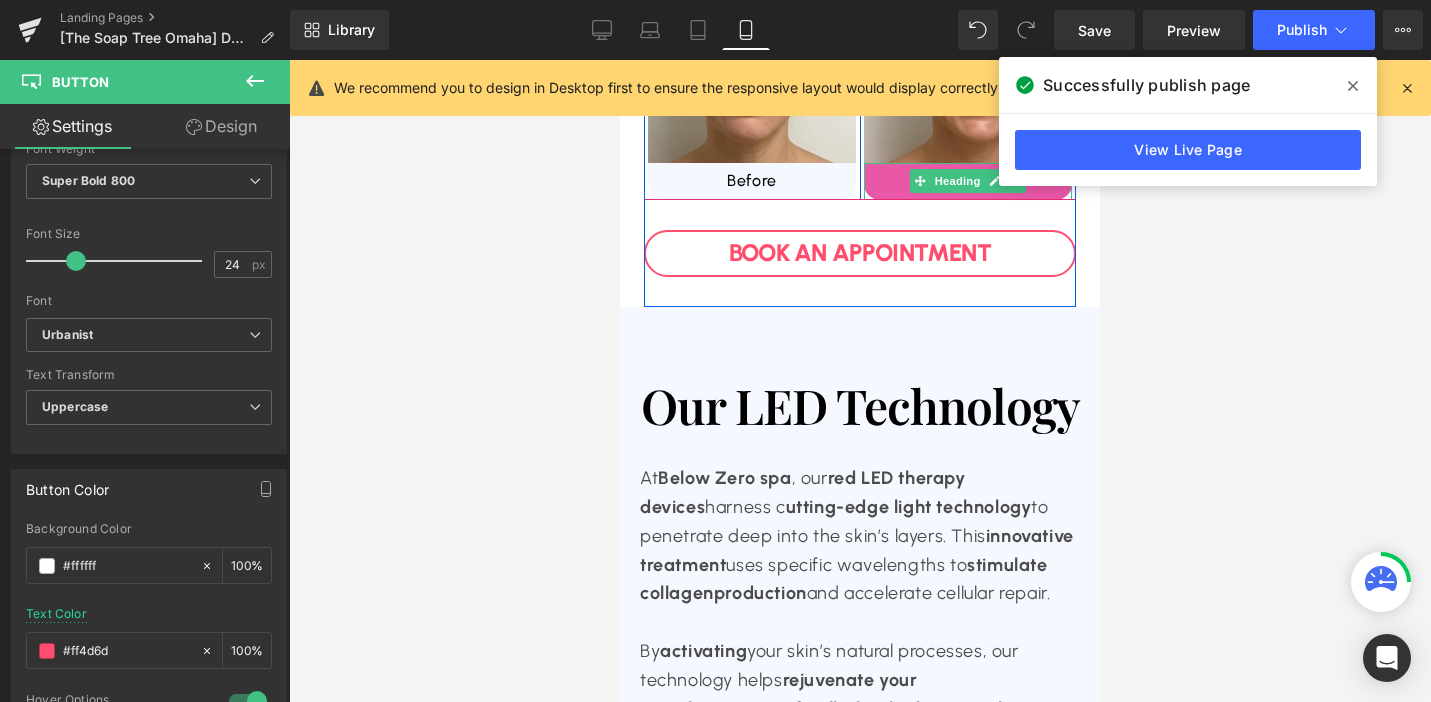 click at bounding box center [860, 197] 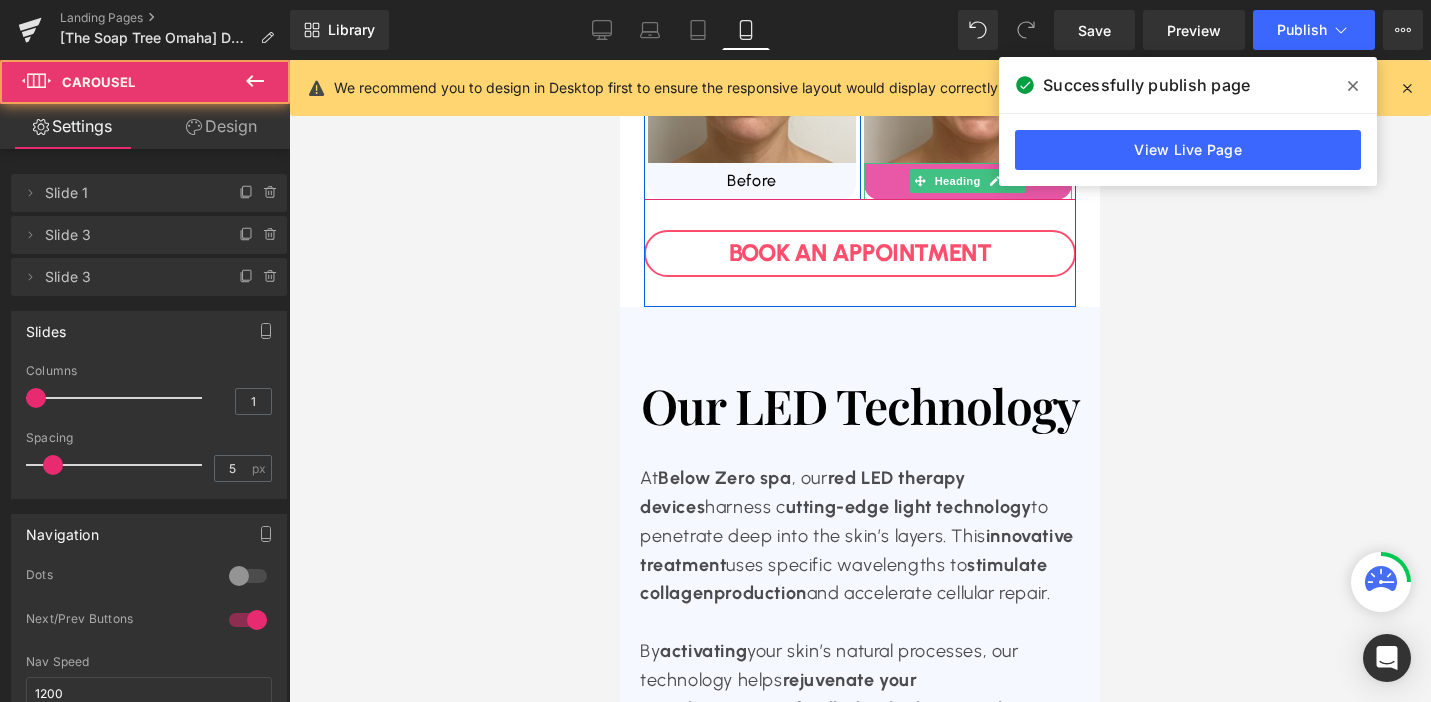 click on "After" at bounding box center (968, 181) 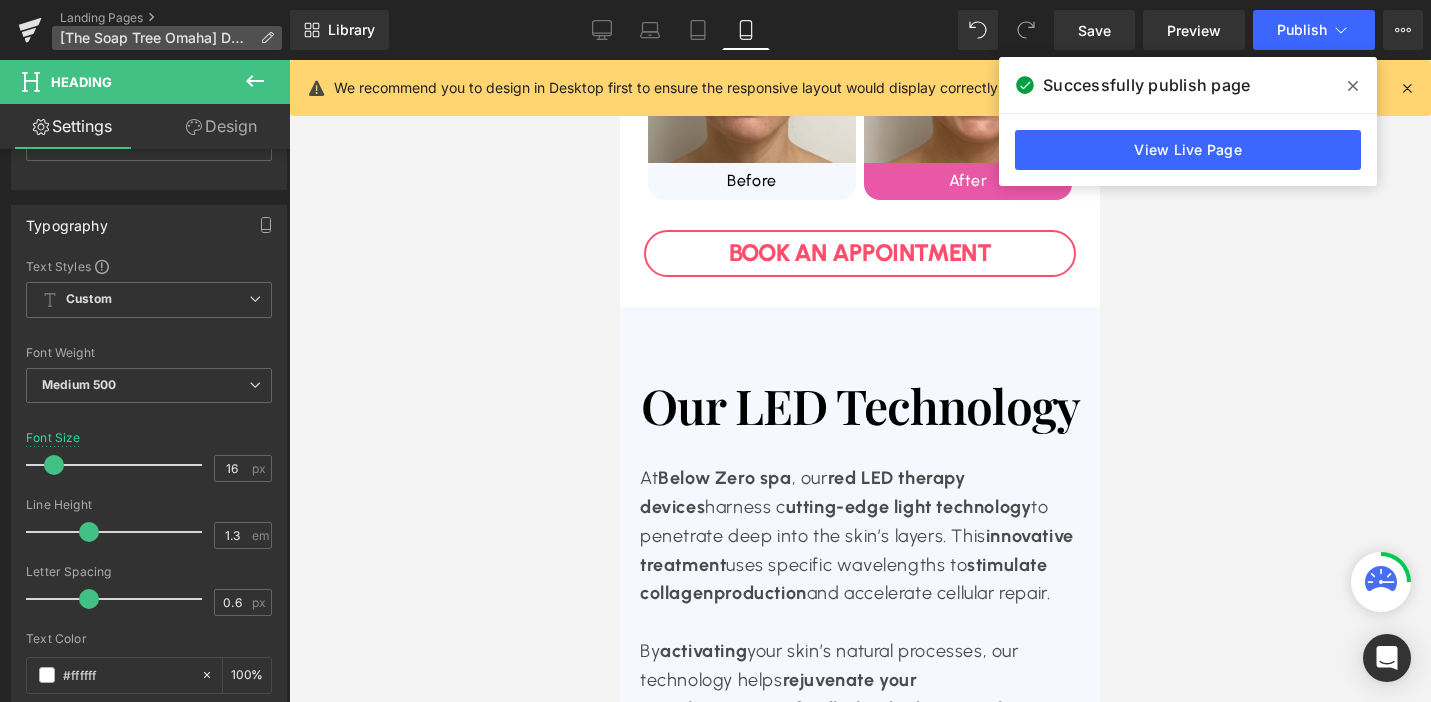 scroll, scrollTop: 54, scrollLeft: 0, axis: vertical 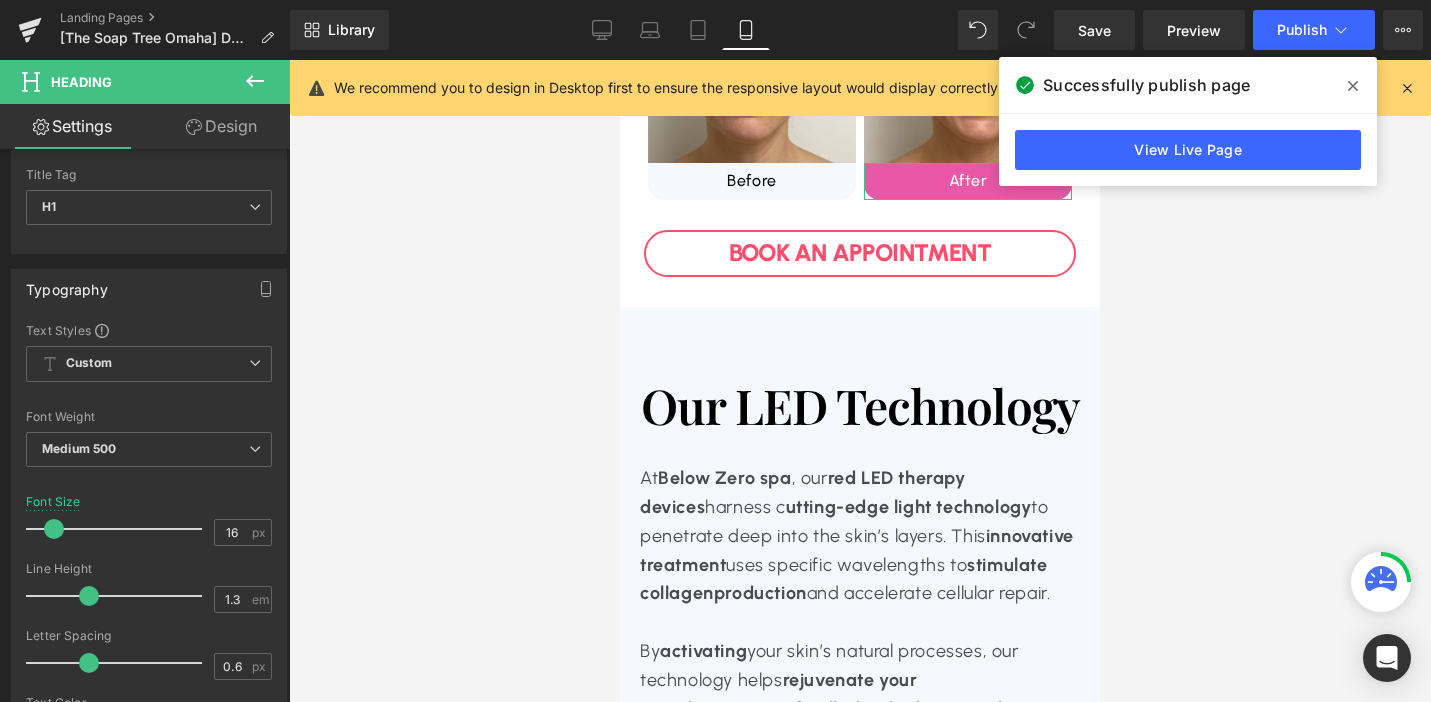 click on "Design" at bounding box center [221, 126] 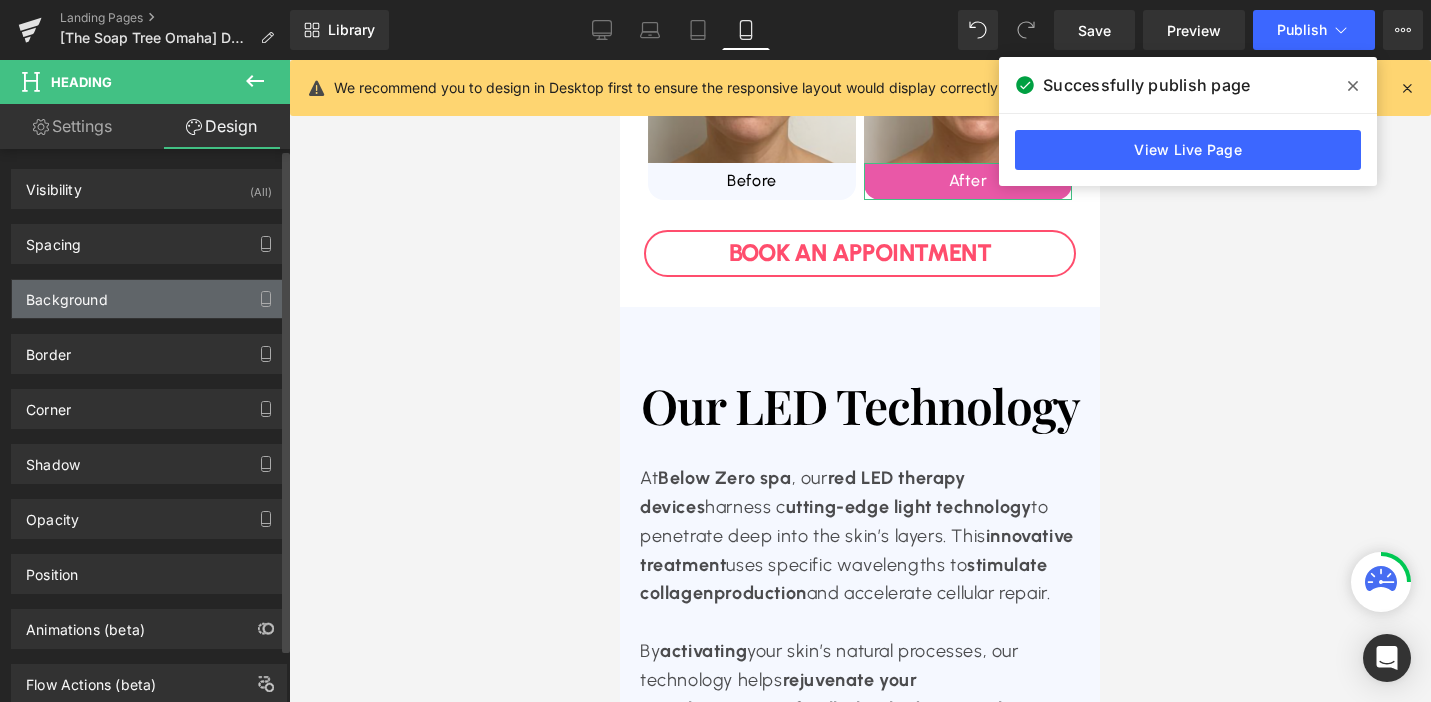 click on "Background" at bounding box center (149, 299) 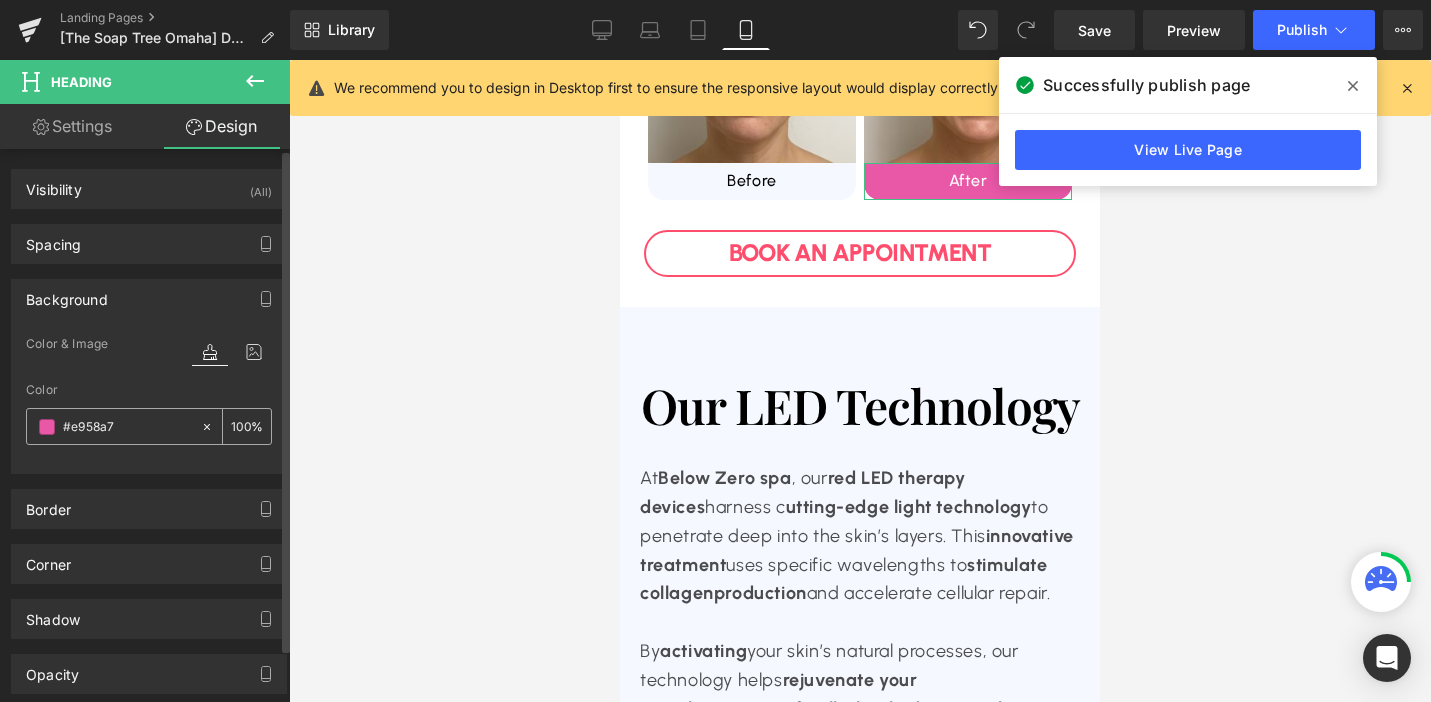 click on "#e958a7" at bounding box center [127, 427] 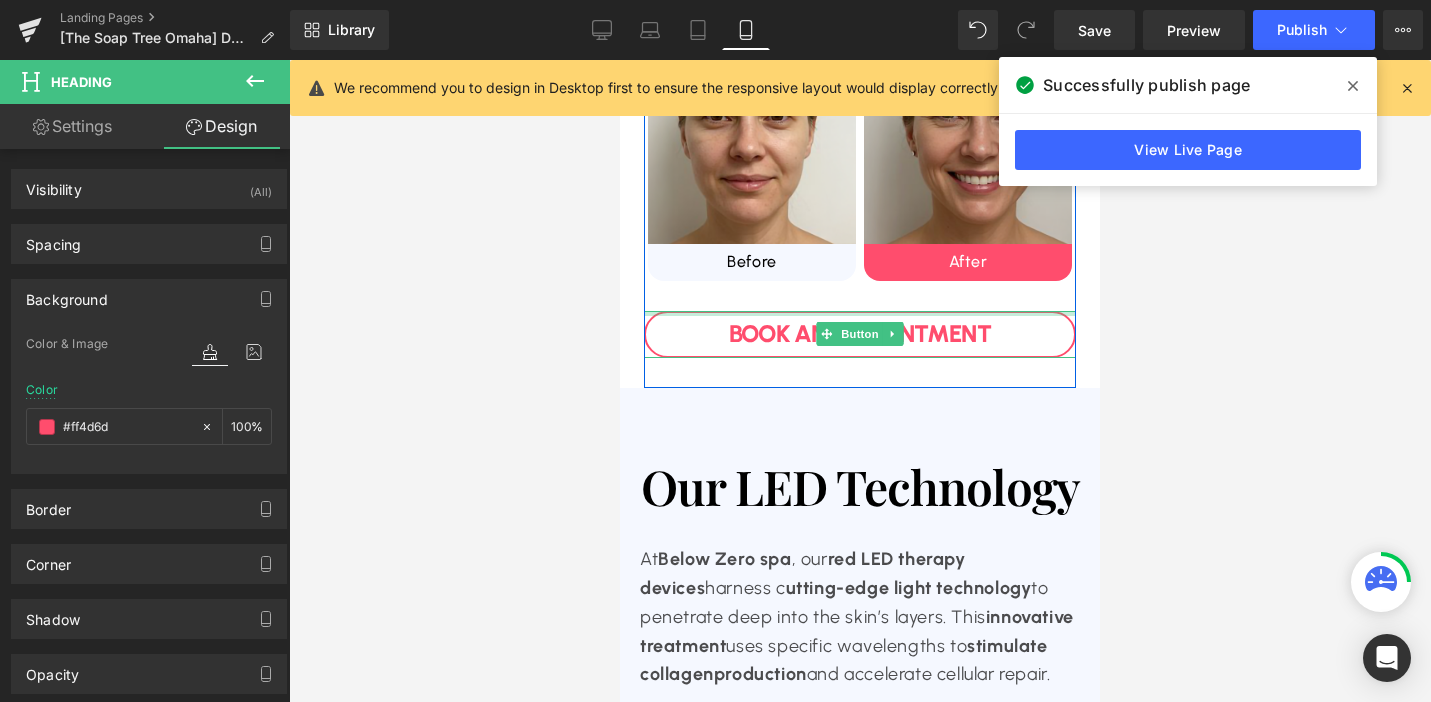 scroll, scrollTop: 1161, scrollLeft: 0, axis: vertical 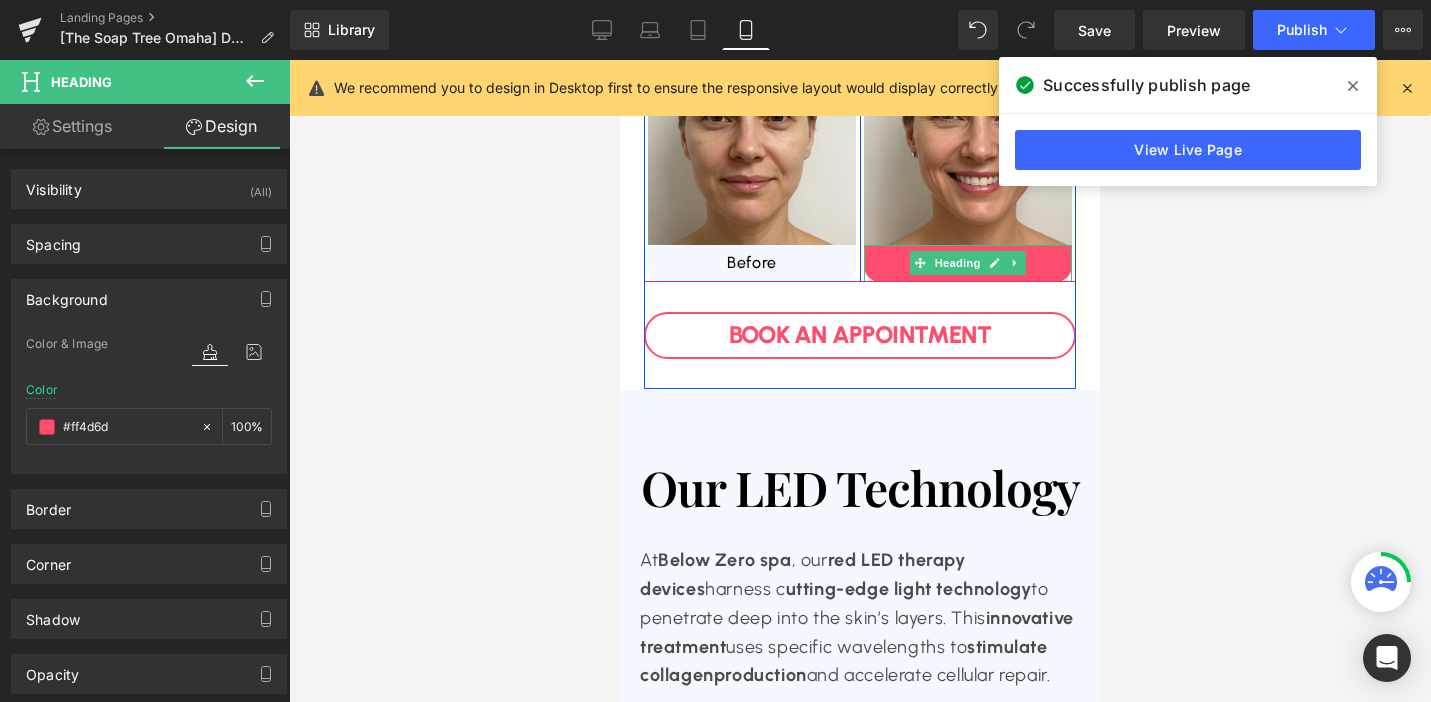 click on "After Heading" at bounding box center [968, 263] 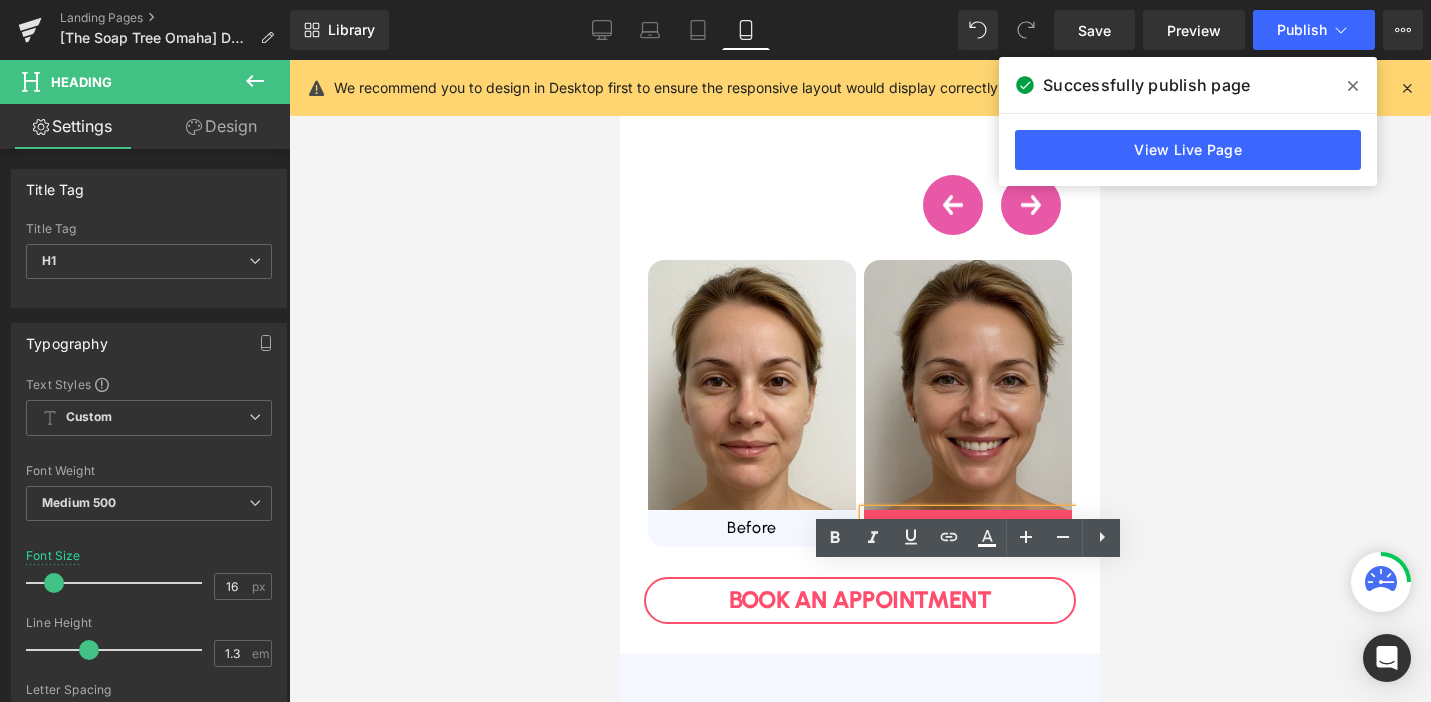 scroll, scrollTop: 841, scrollLeft: 0, axis: vertical 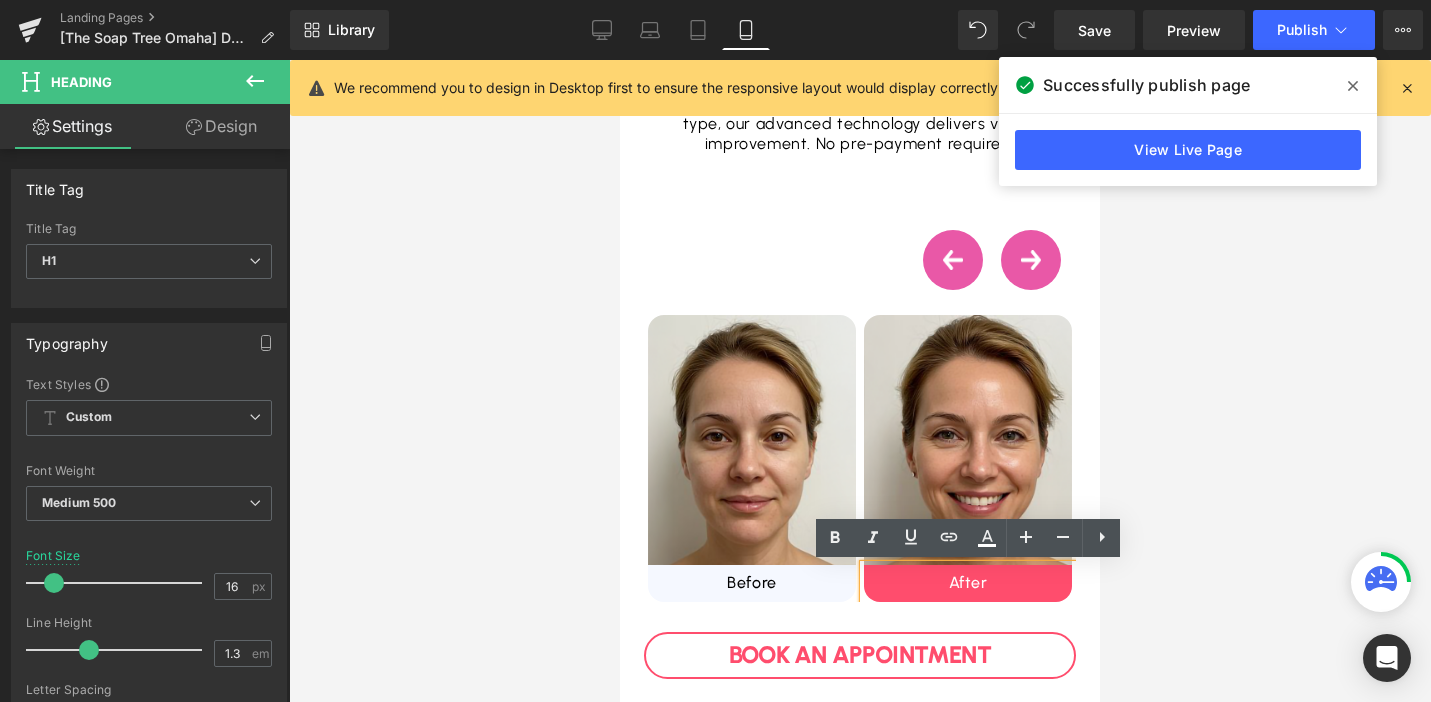 click on "›" at bounding box center (1031, 260) 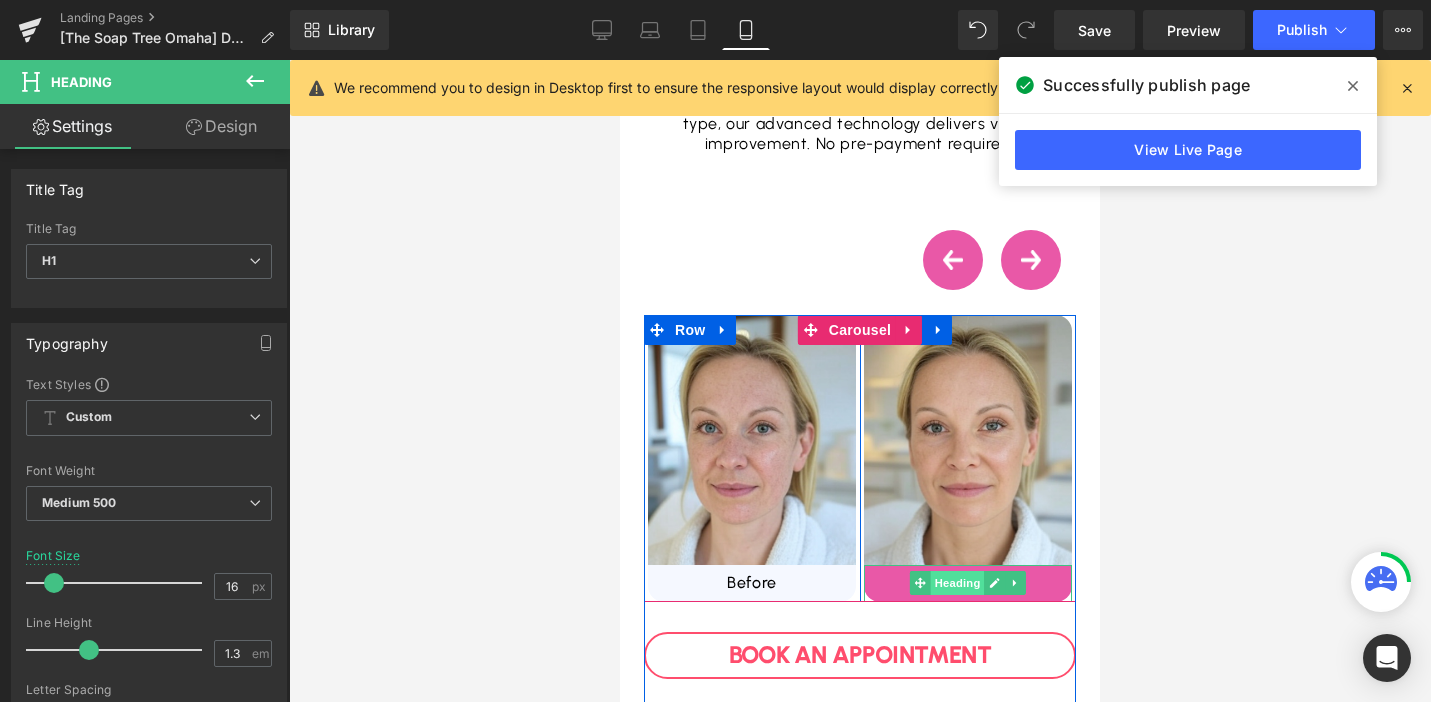 type 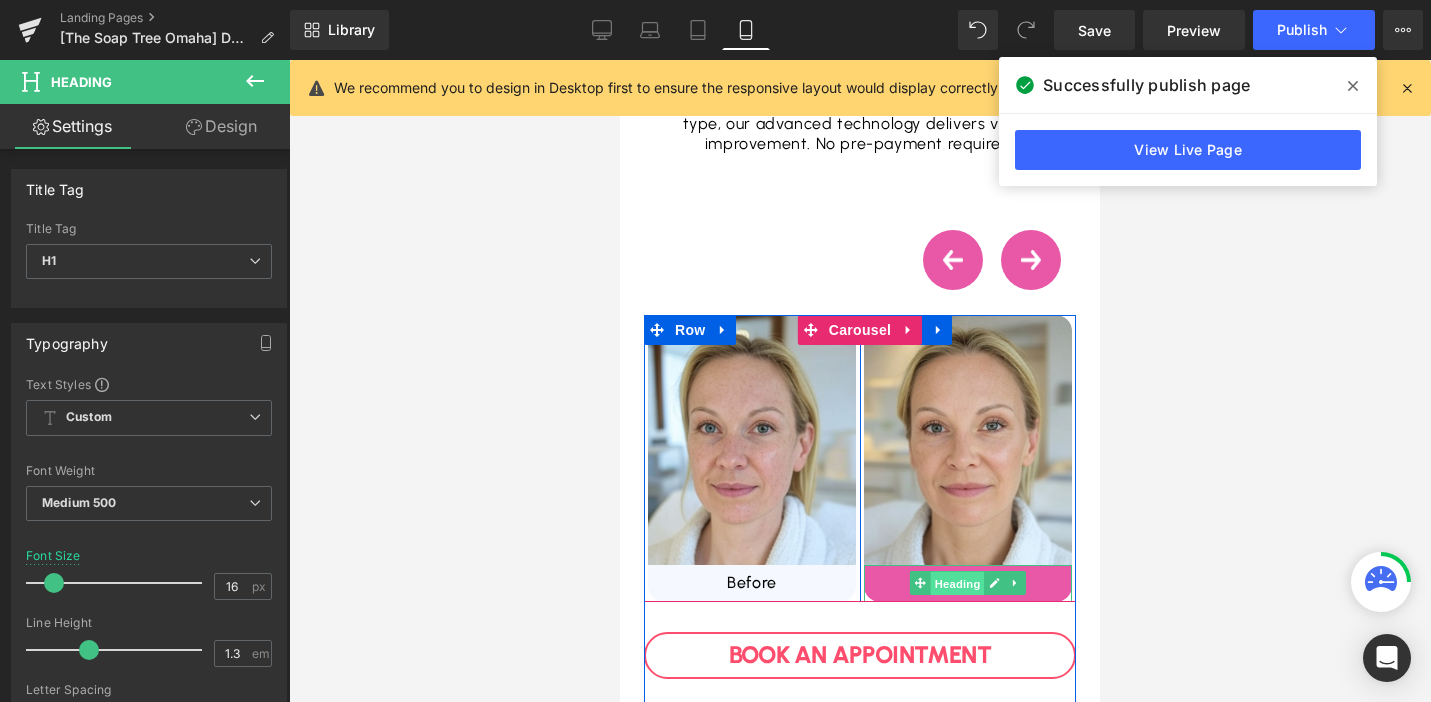 click on "Heading" at bounding box center [958, 584] 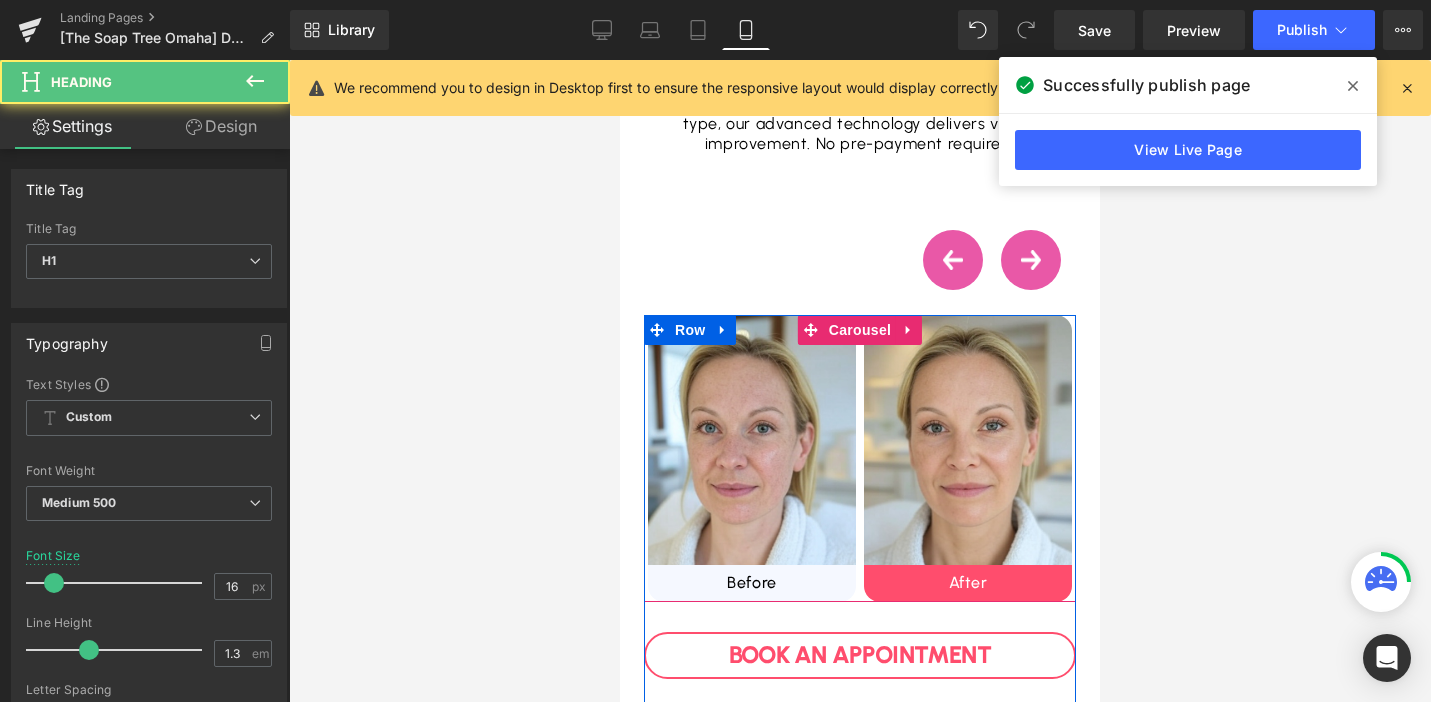 click on "›" at bounding box center [1031, 260] 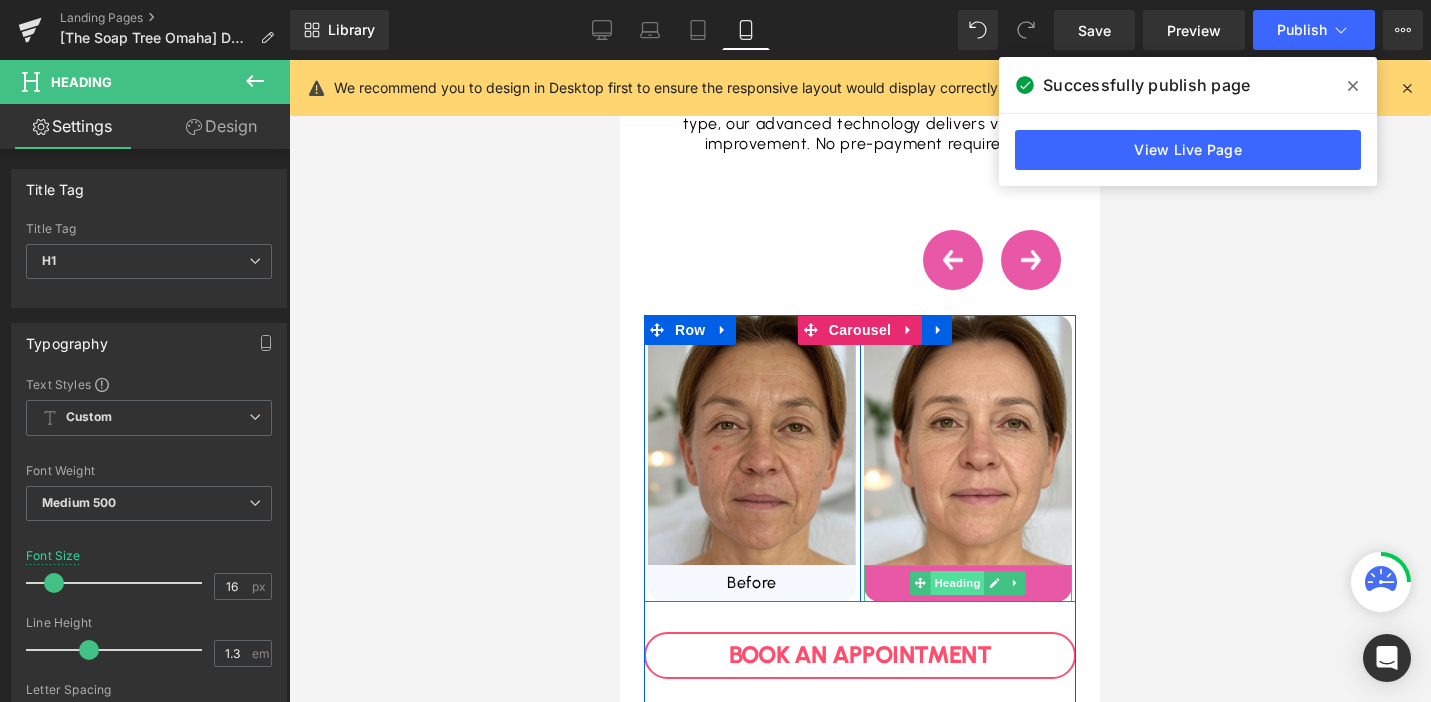 click on "Heading" at bounding box center [958, 583] 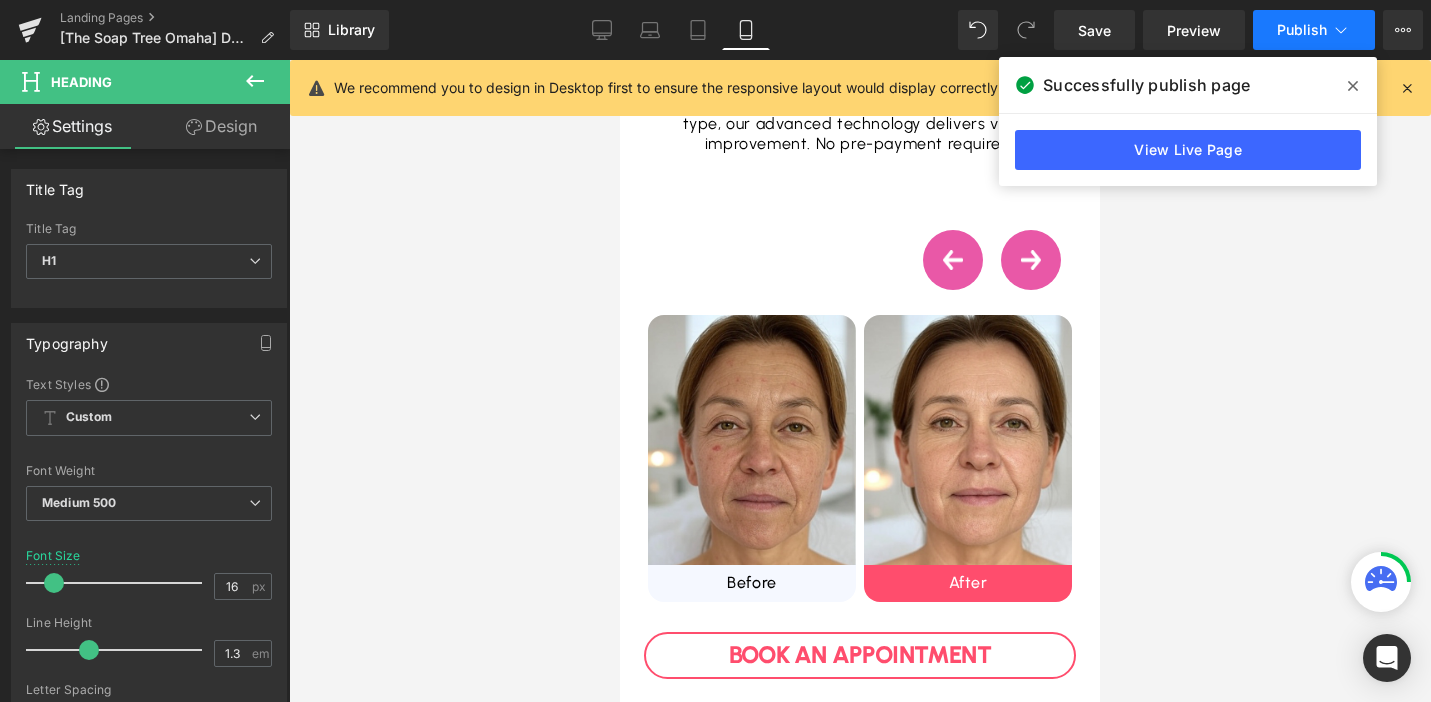 click on "Publish" at bounding box center (1302, 30) 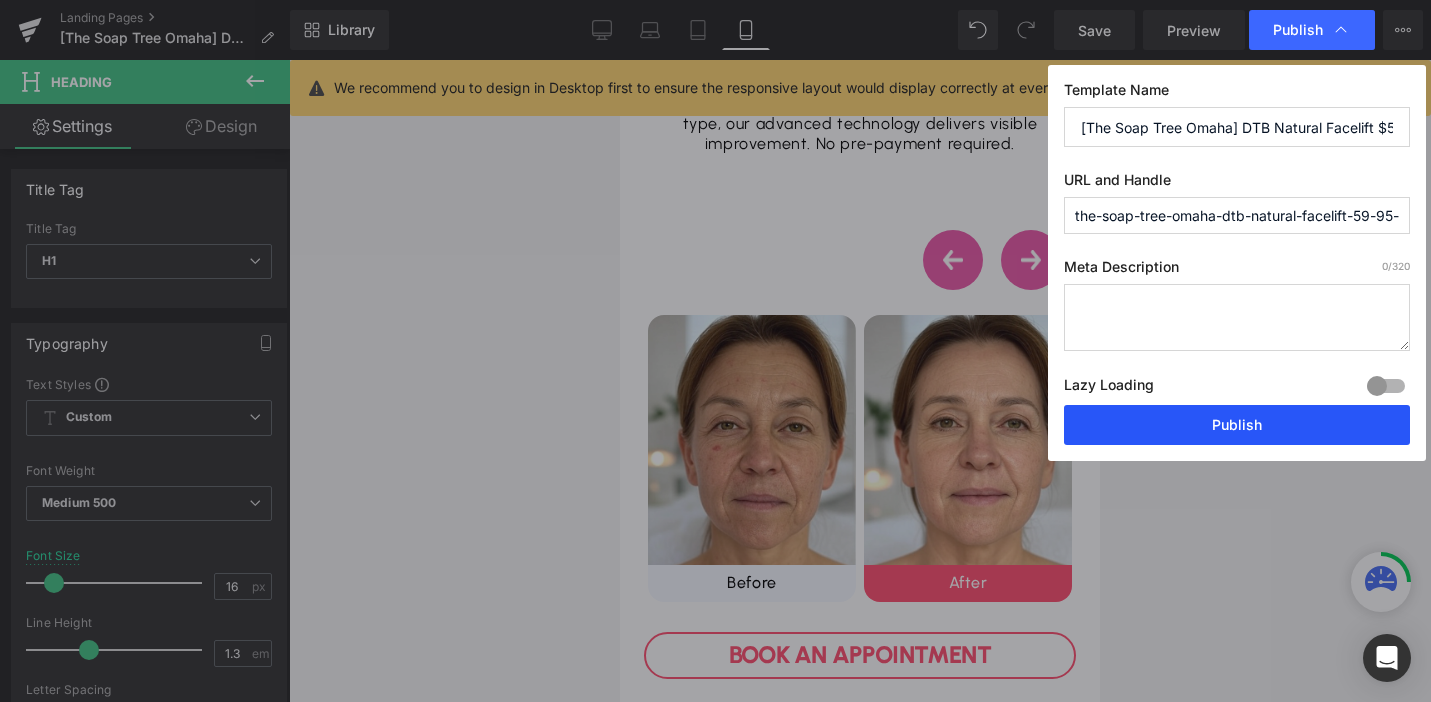 click on "Publish" at bounding box center (1237, 425) 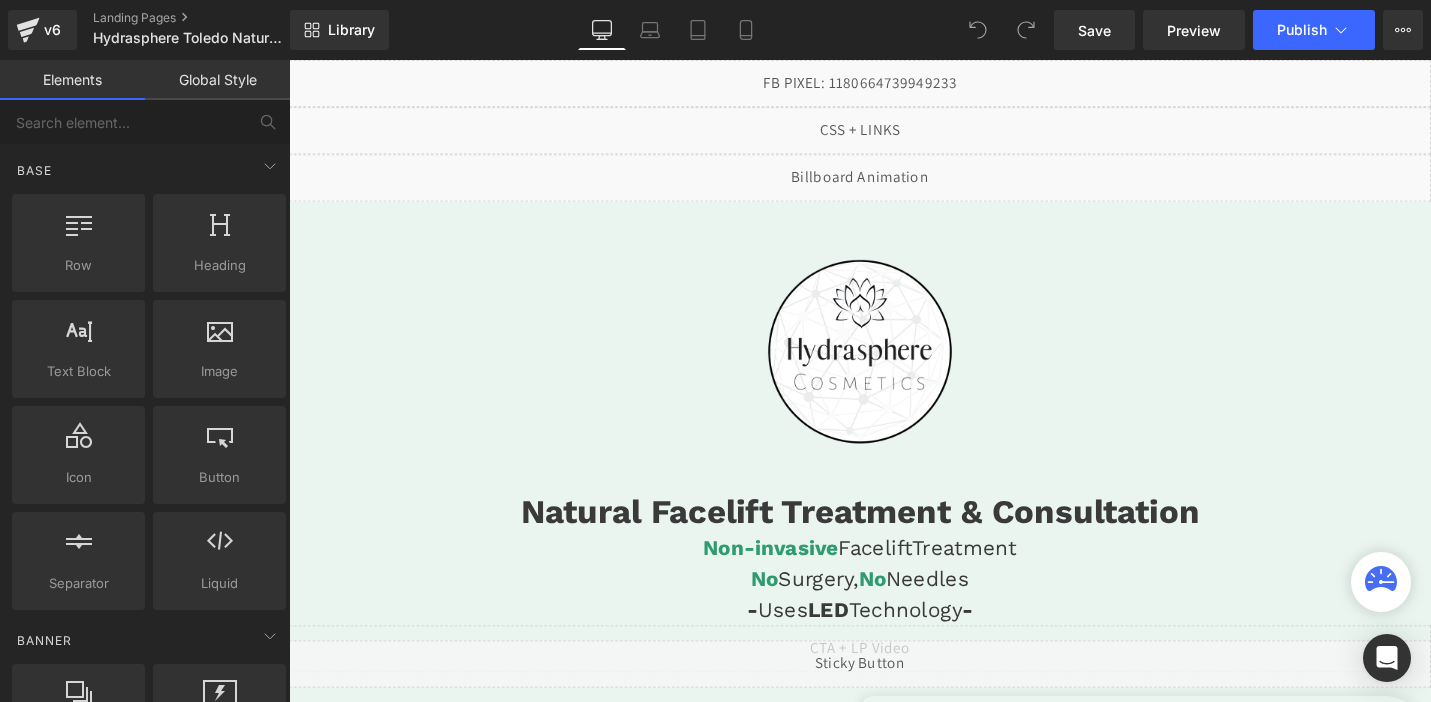 scroll, scrollTop: 0, scrollLeft: 0, axis: both 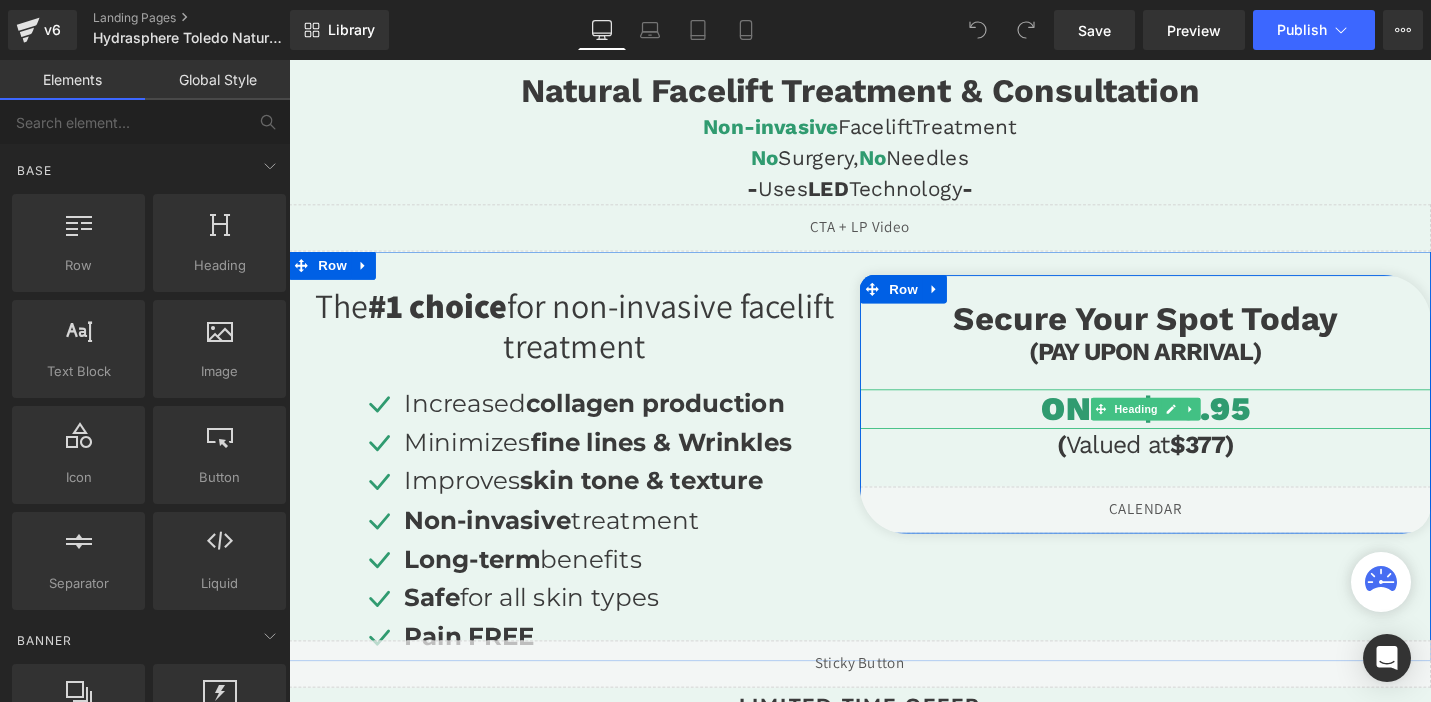 click on "ONLY $79.95" at bounding box center [1196, 430] 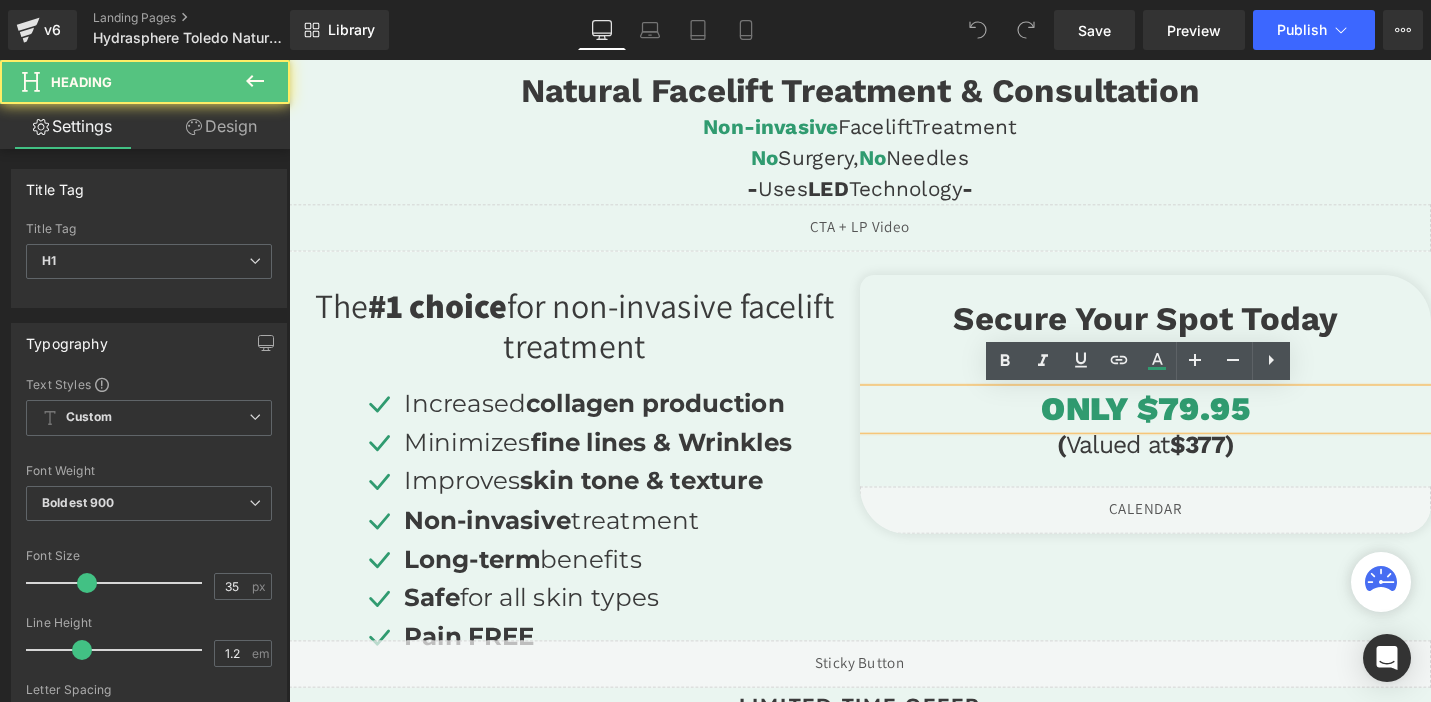 click on "ONLY $79.95" at bounding box center [1196, 430] 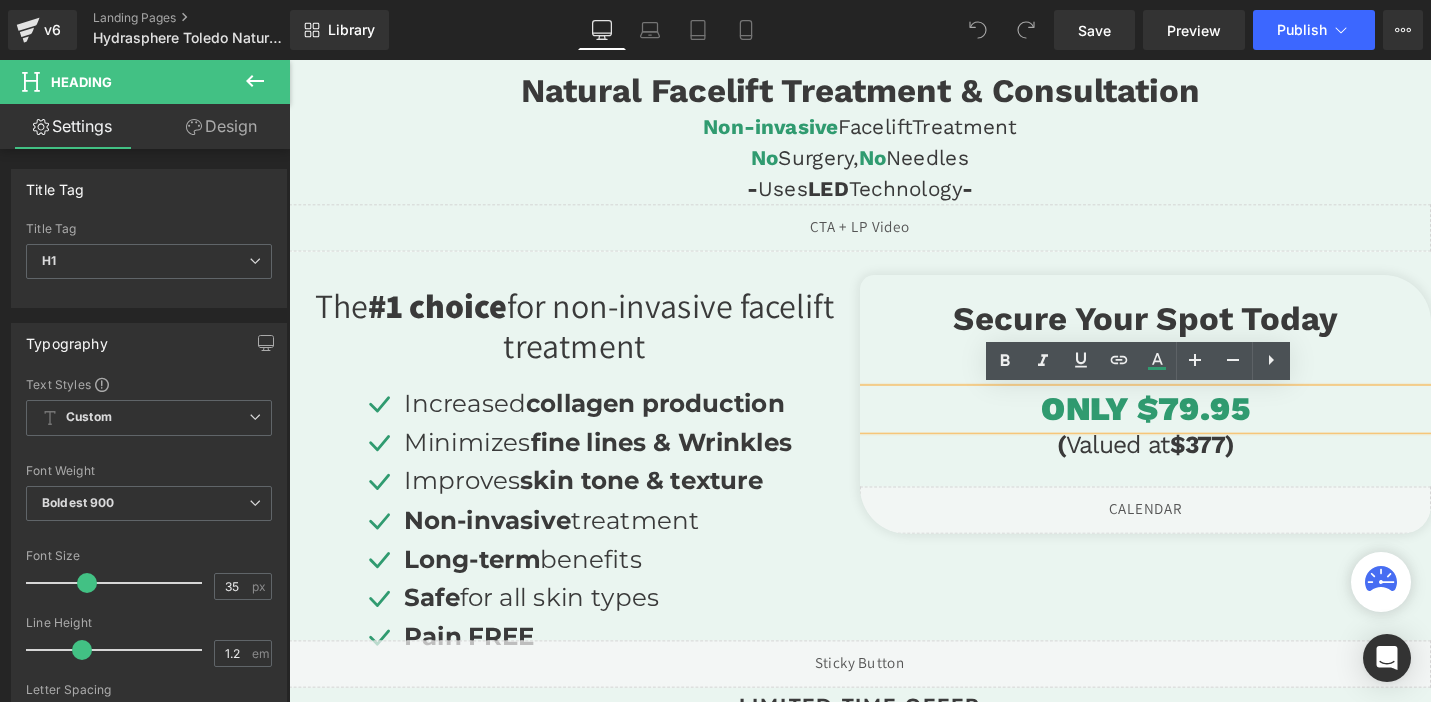 type 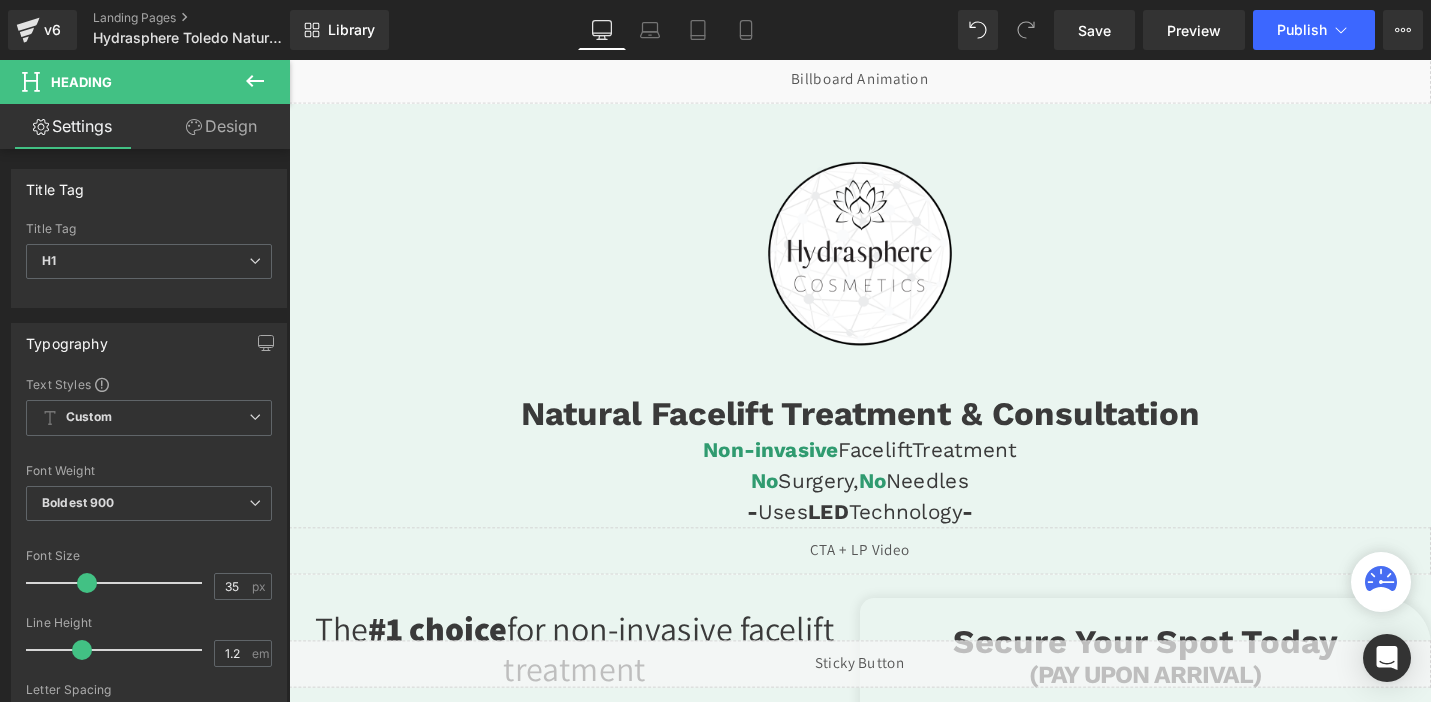 scroll, scrollTop: 0, scrollLeft: 0, axis: both 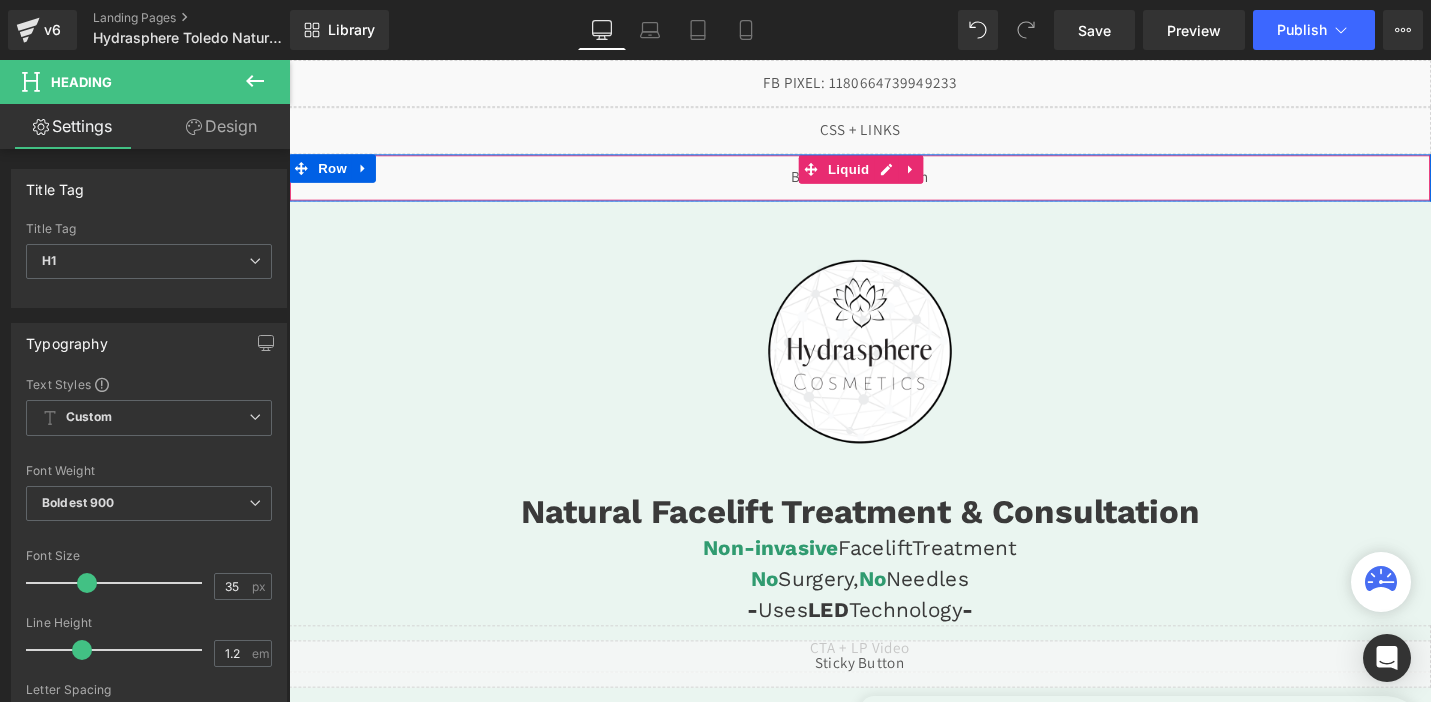 click on "Liquid" at bounding box center (894, 185) 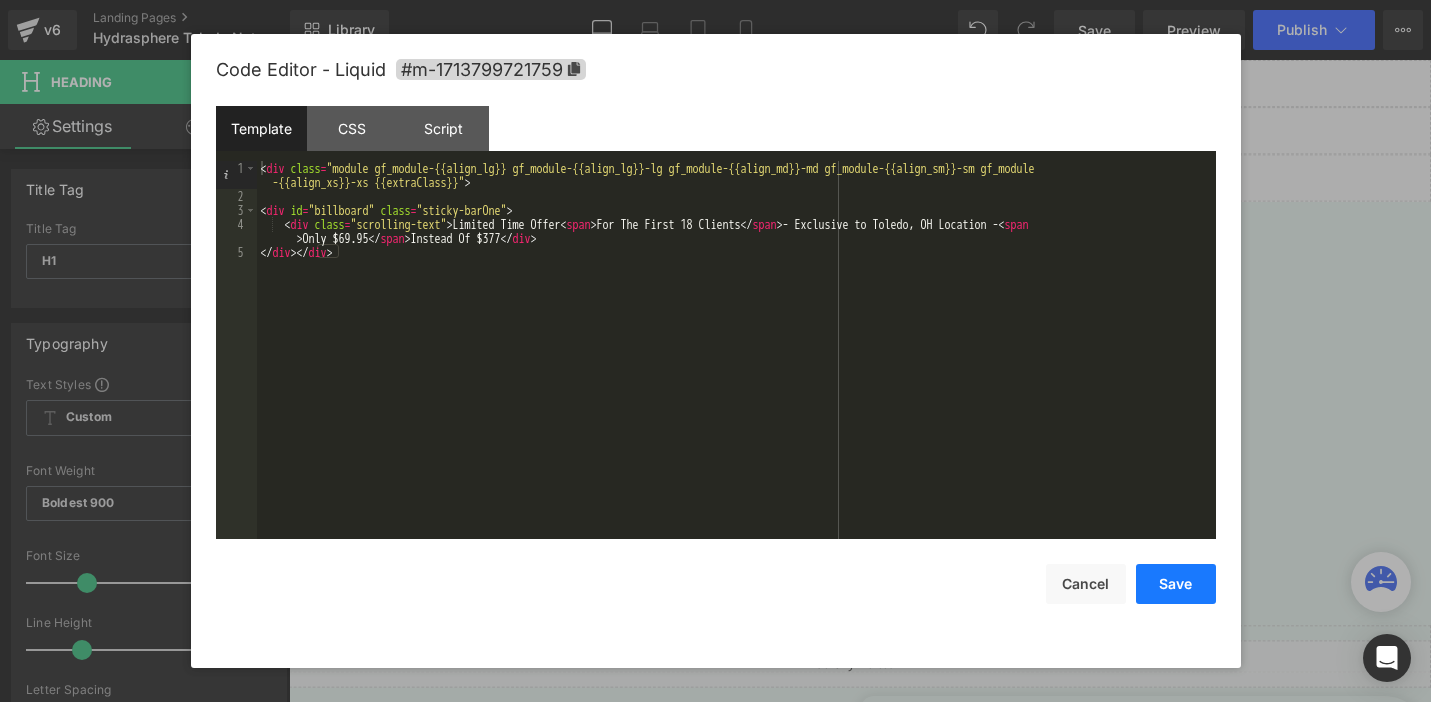 click on "Save" at bounding box center [1176, 584] 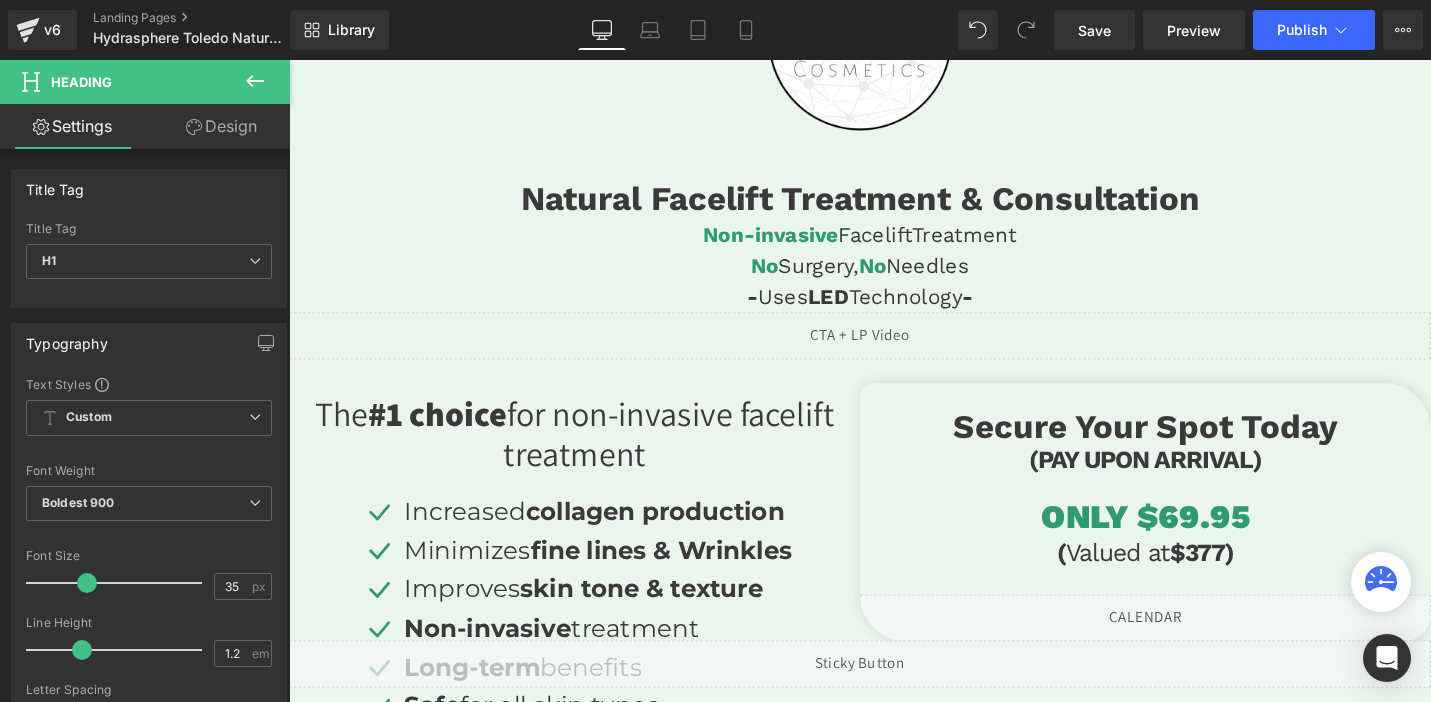 scroll, scrollTop: 372, scrollLeft: 0, axis: vertical 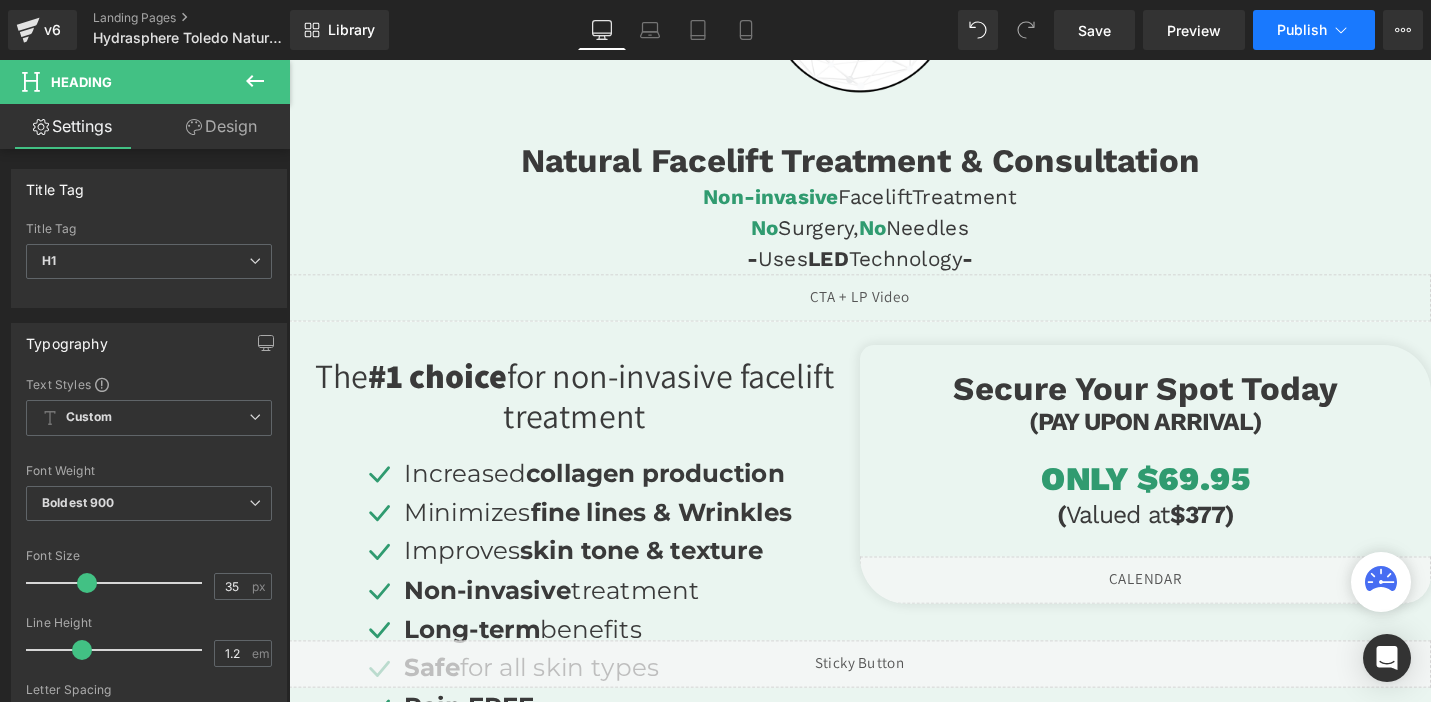 click on "Publish" at bounding box center [1302, 30] 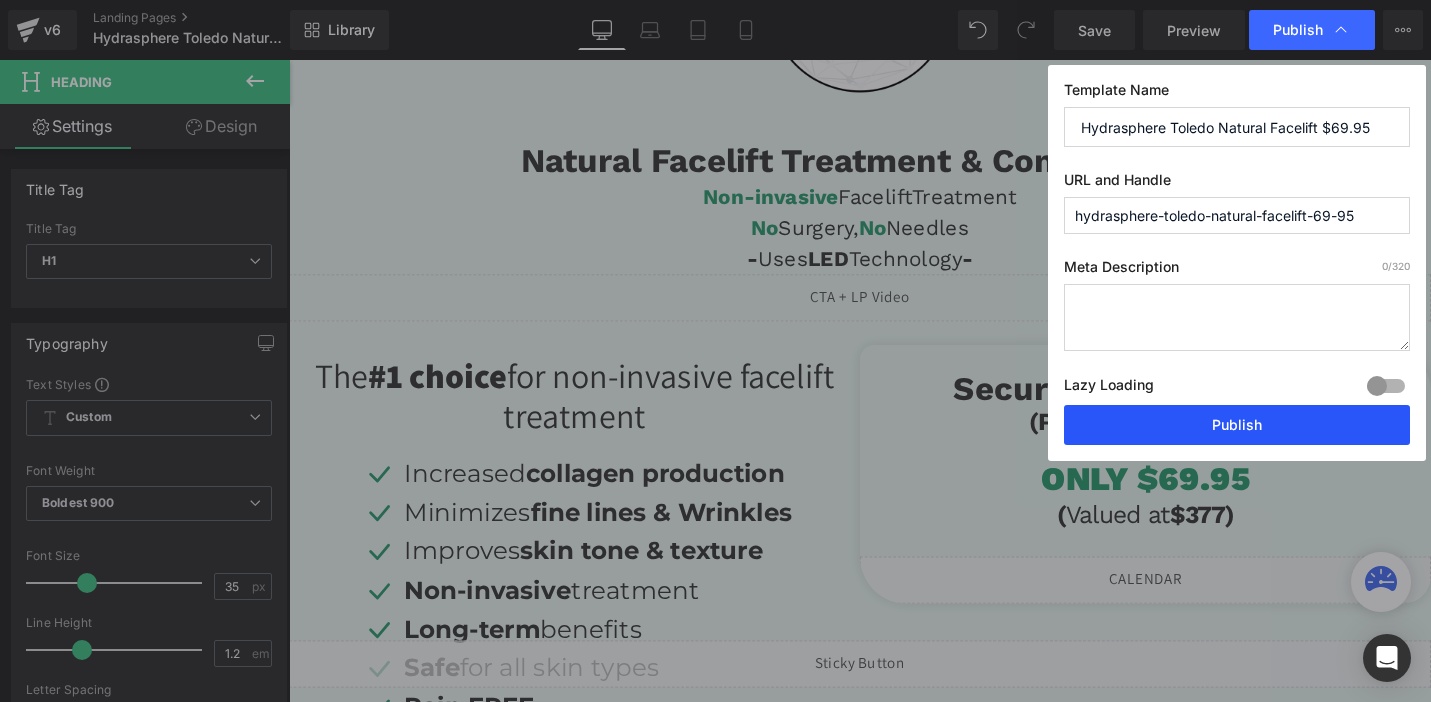 click on "Publish" at bounding box center [1237, 425] 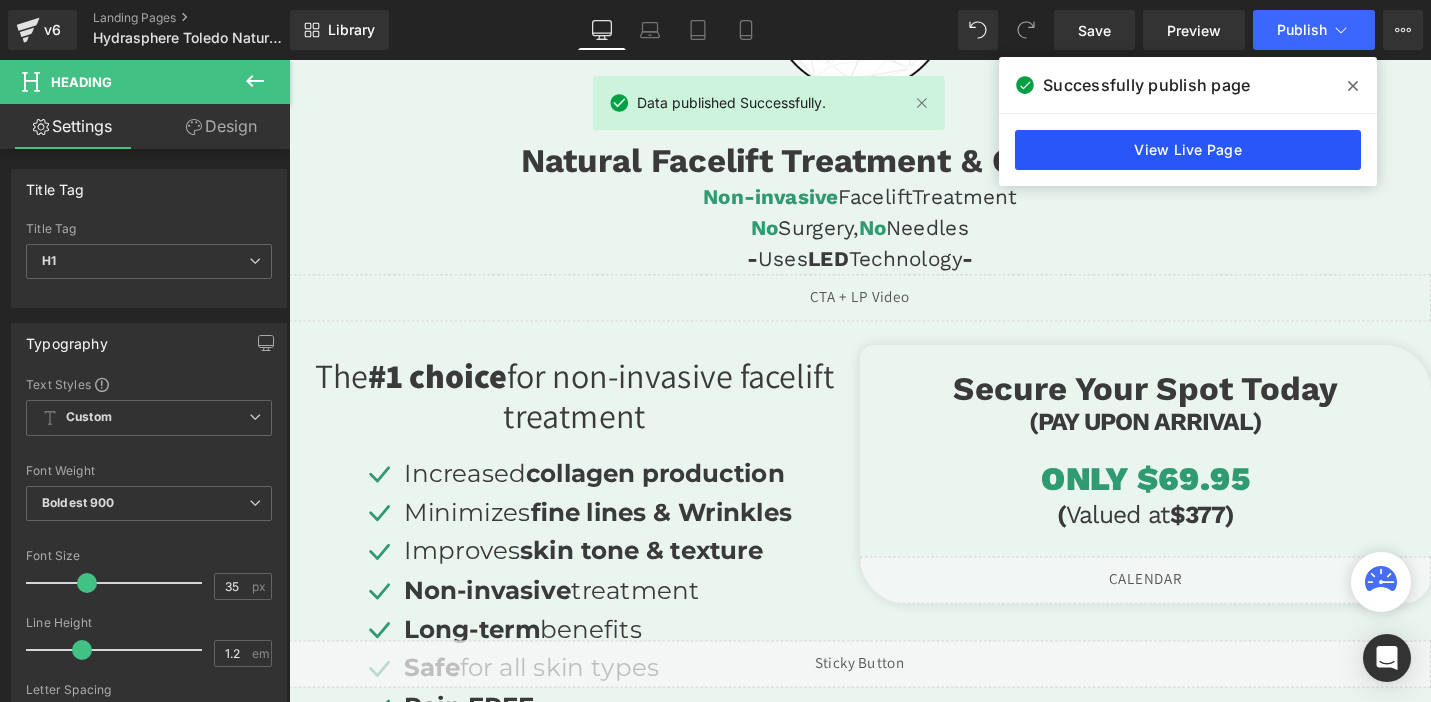 click on "View Live Page" at bounding box center (1188, 150) 